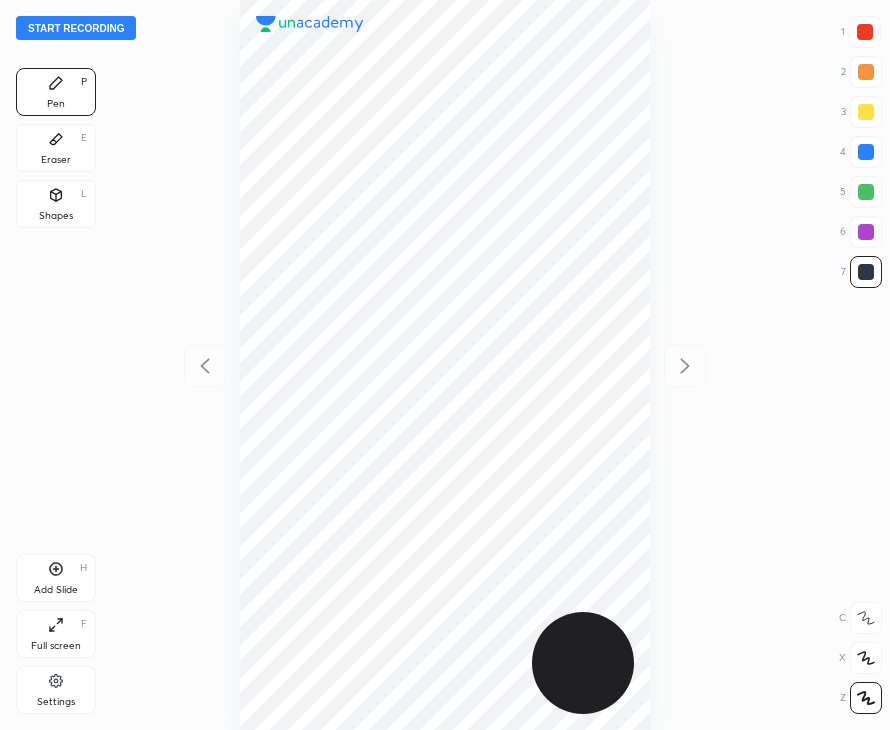 scroll, scrollTop: 0, scrollLeft: 0, axis: both 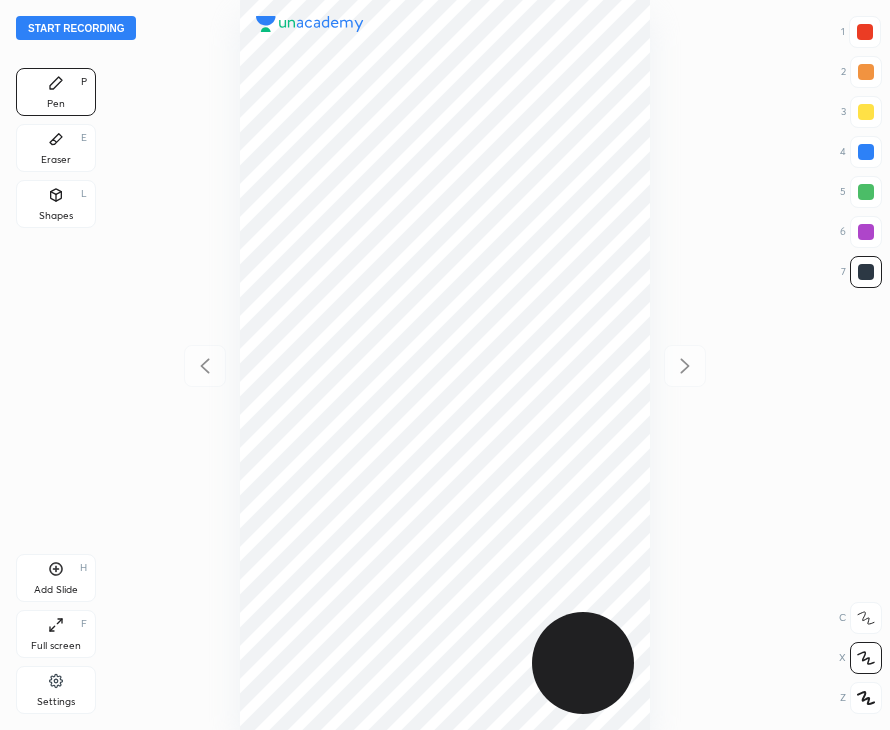 click on "Shapes" at bounding box center (56, 216) 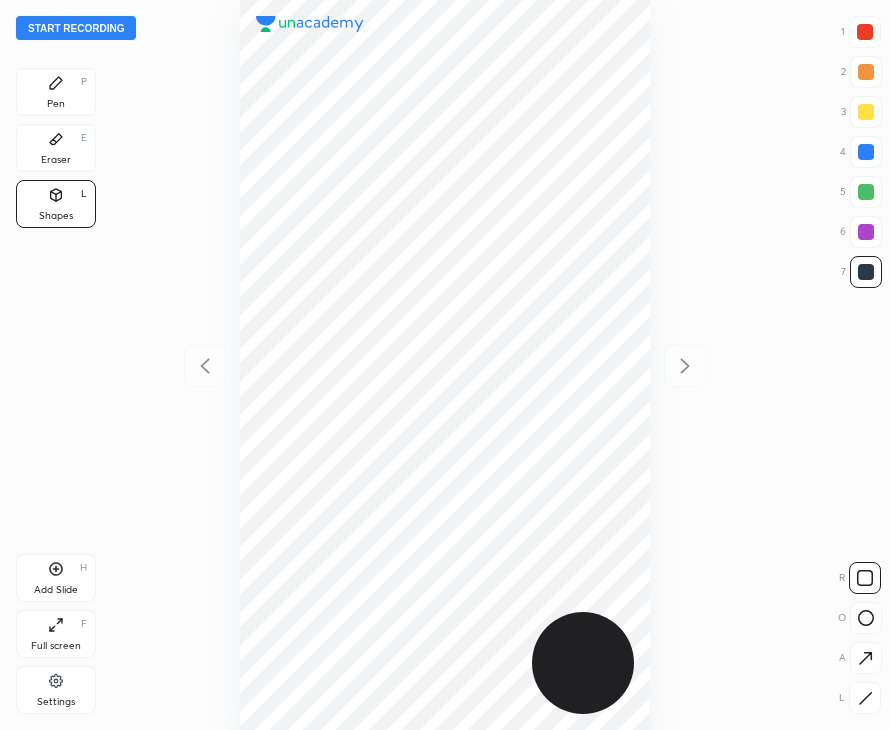 click 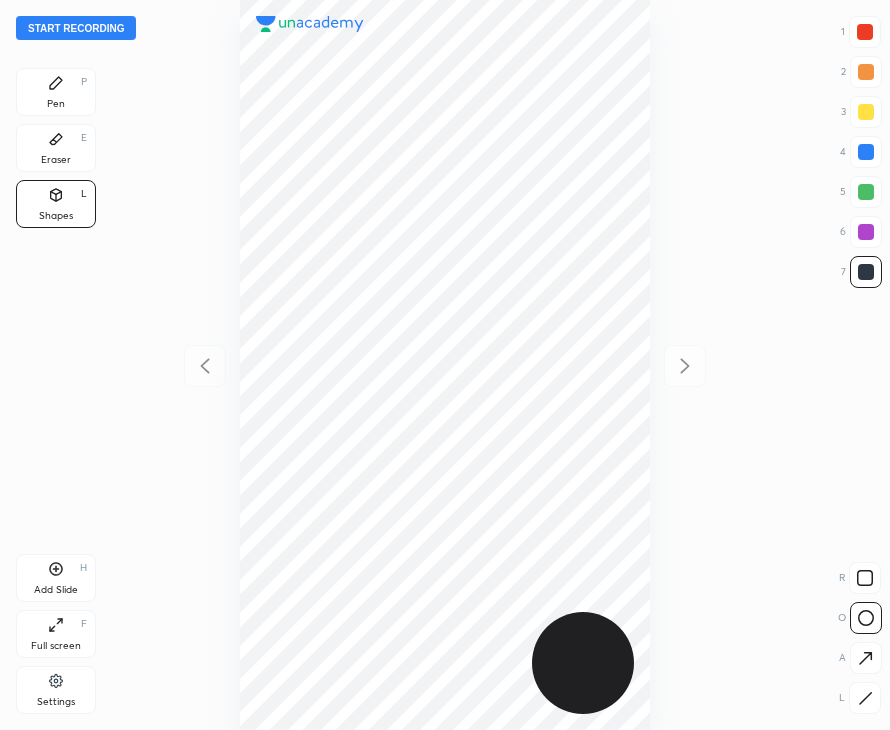 click 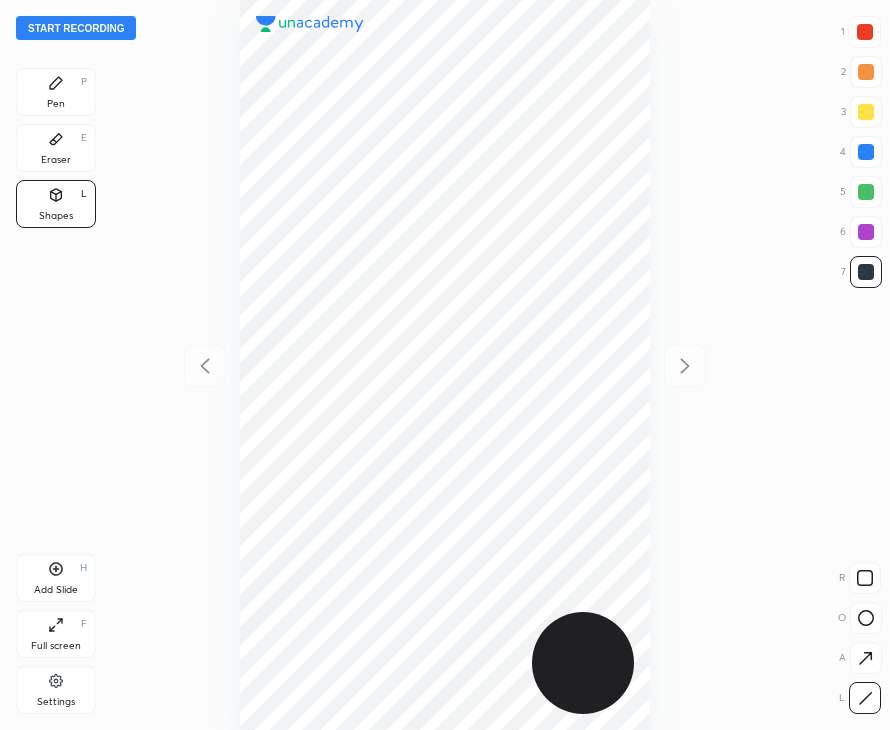 click on "Eraser E" at bounding box center (56, 148) 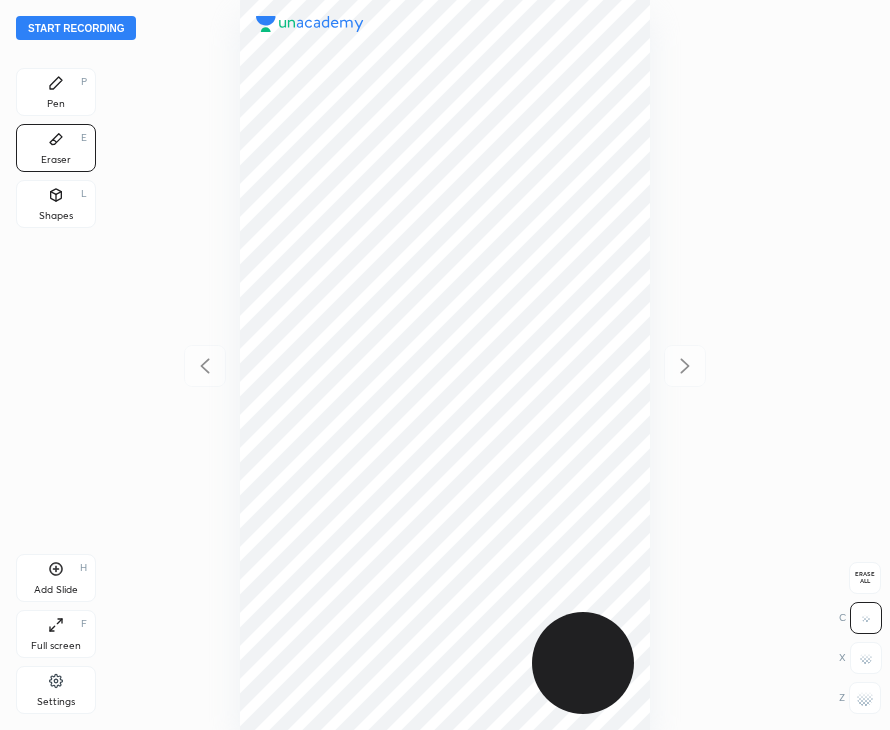 click at bounding box center [865, 698] 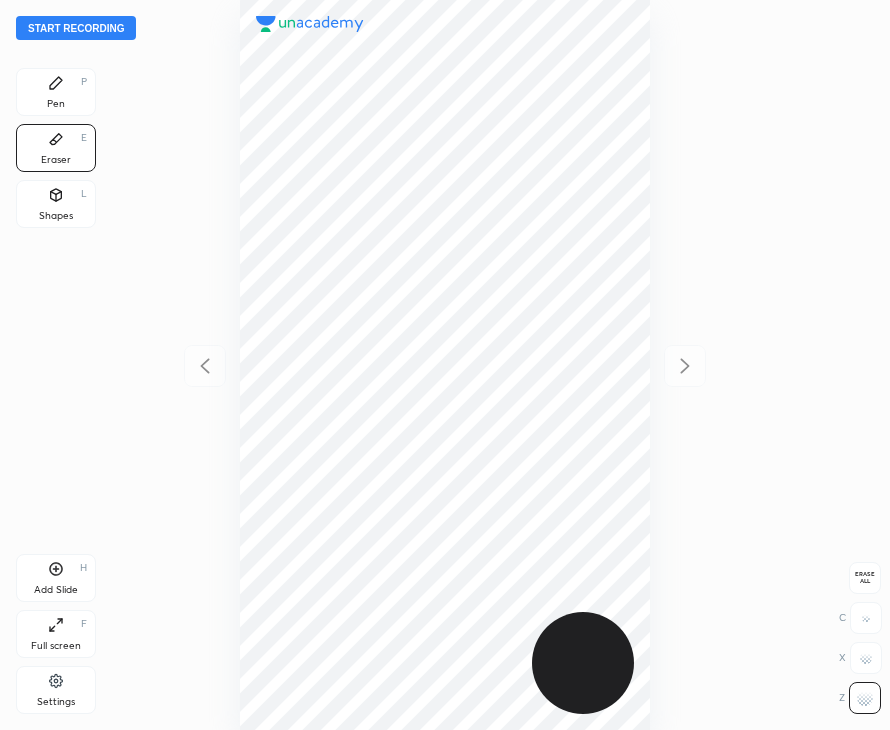 click on "Pen" at bounding box center (56, 104) 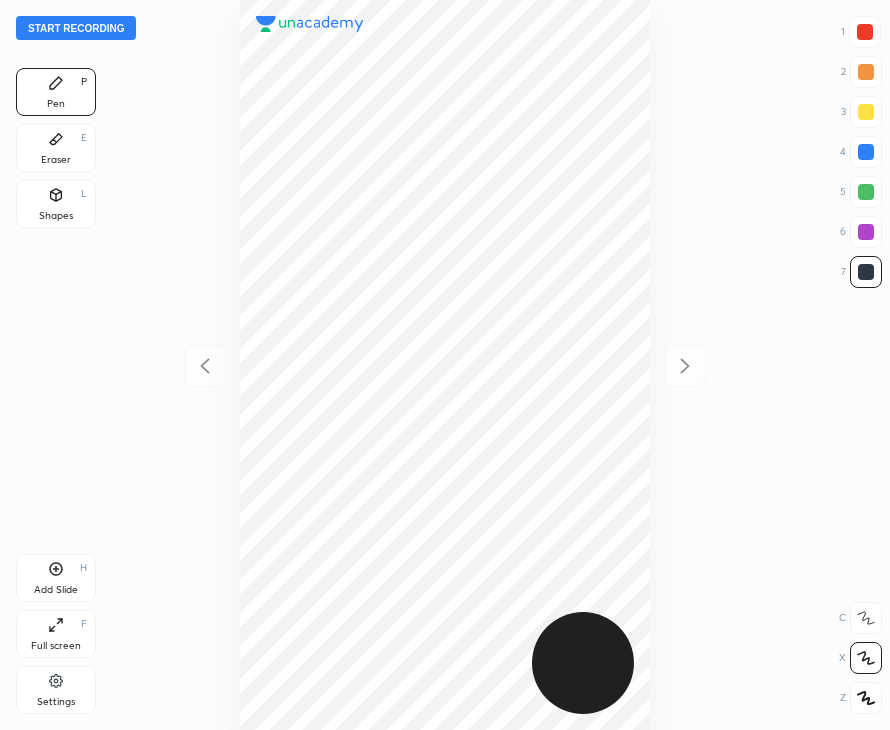 click on "Start recording" at bounding box center (76, 28) 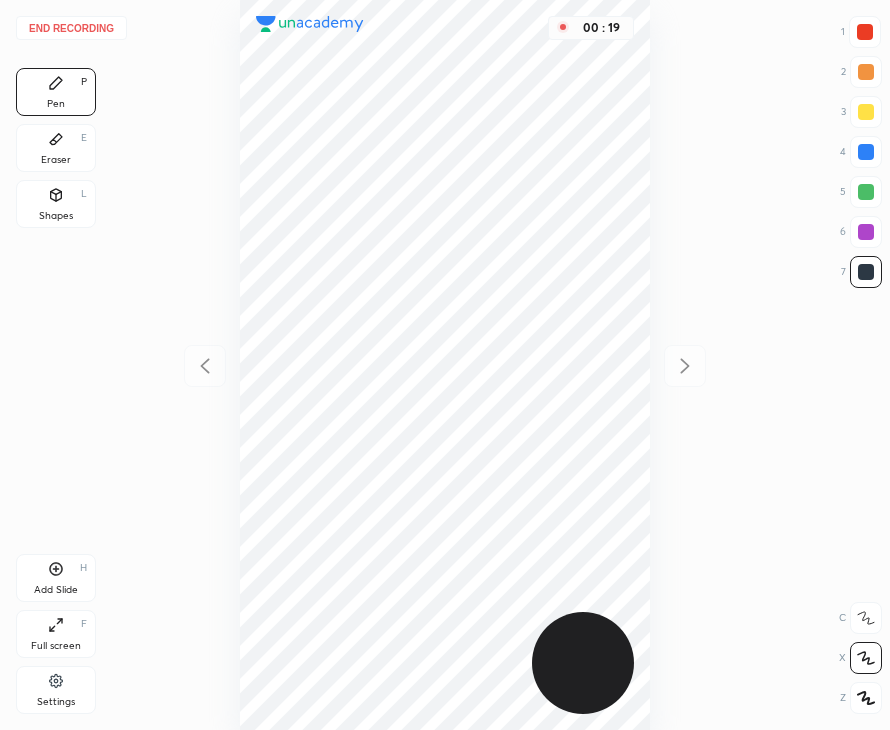 click on "Add Slide" at bounding box center (56, 590) 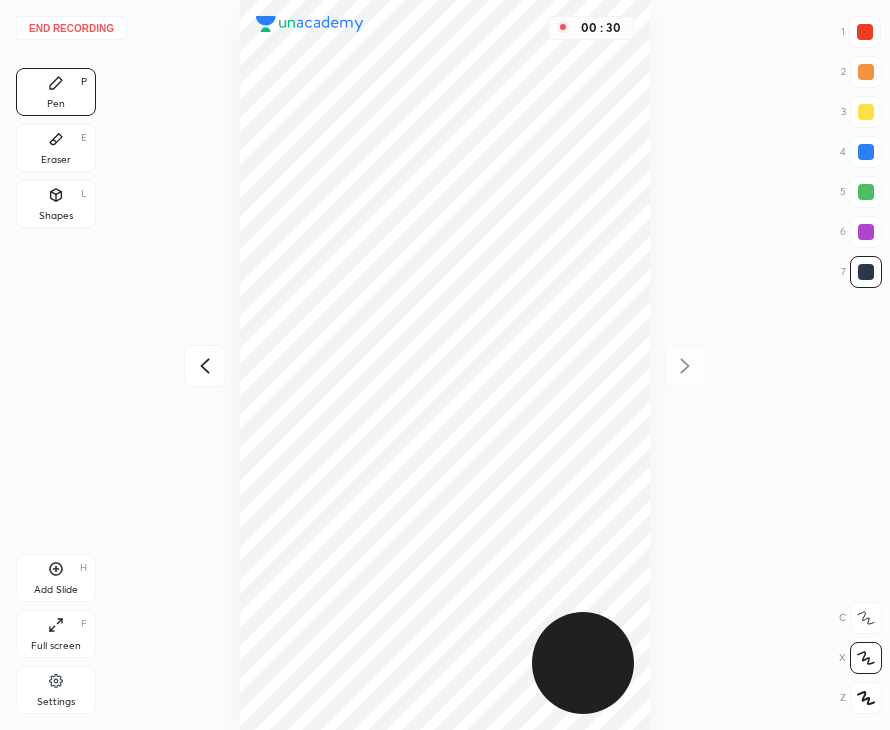 click 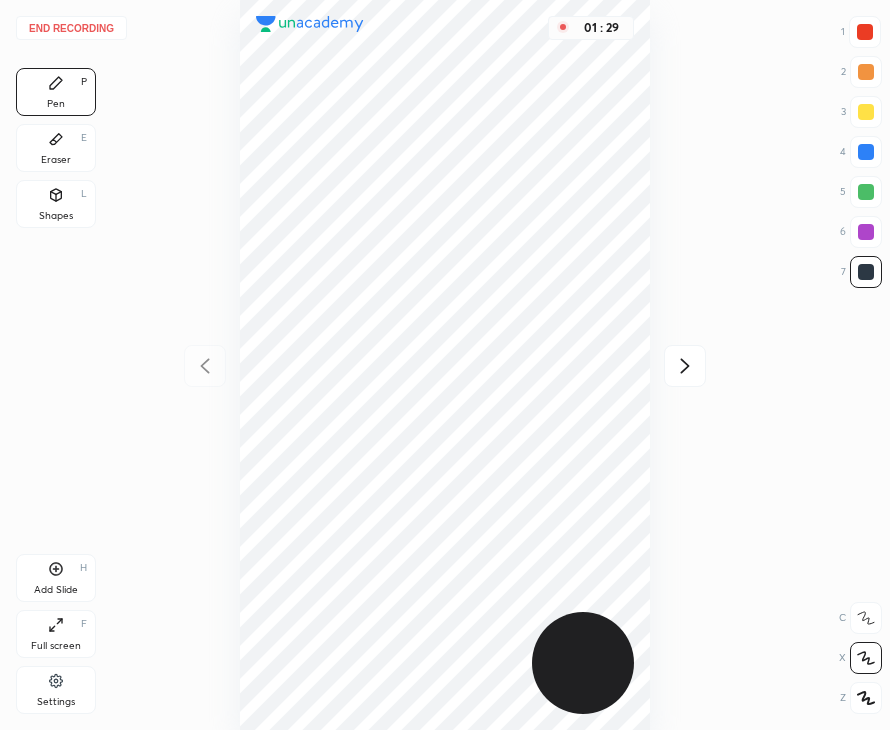 drag, startPoint x: 51, startPoint y: 140, endPoint x: 214, endPoint y: 173, distance: 166.30695 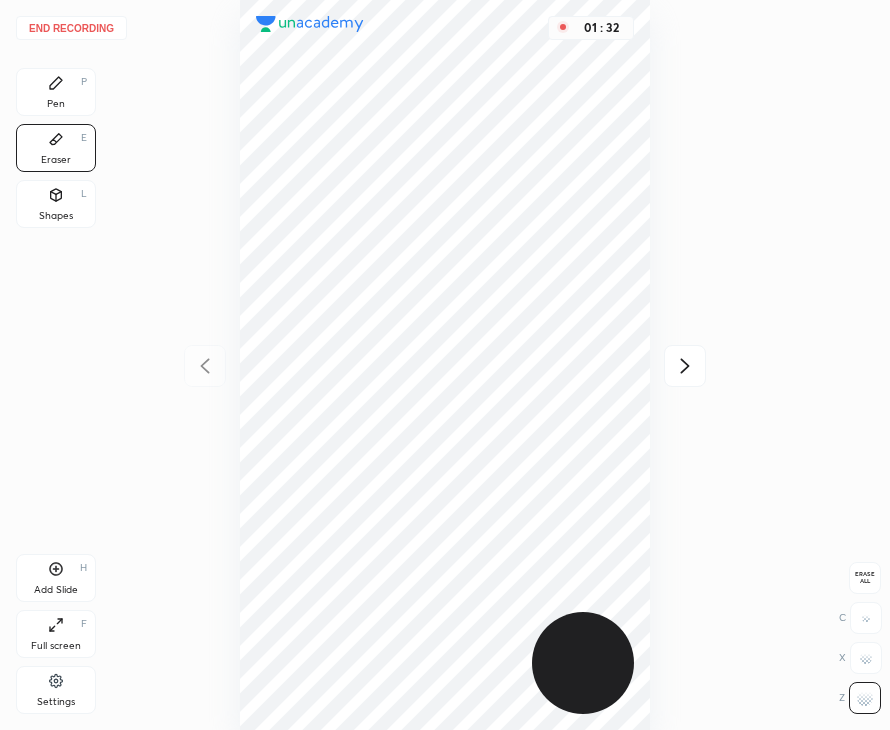 drag, startPoint x: 76, startPoint y: 96, endPoint x: 169, endPoint y: 114, distance: 94.72592 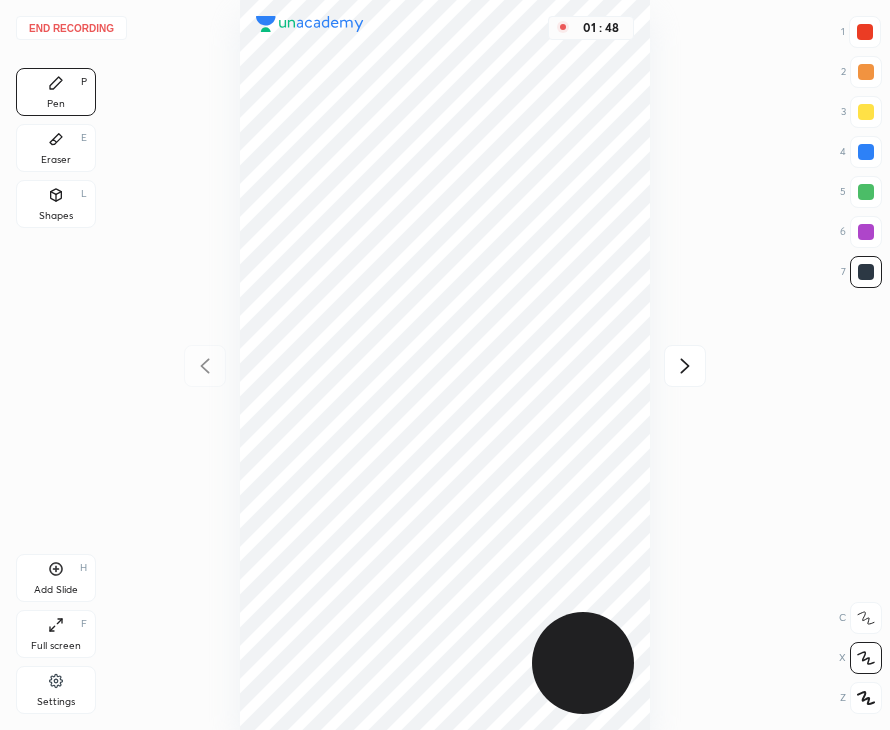 click at bounding box center [865, 32] 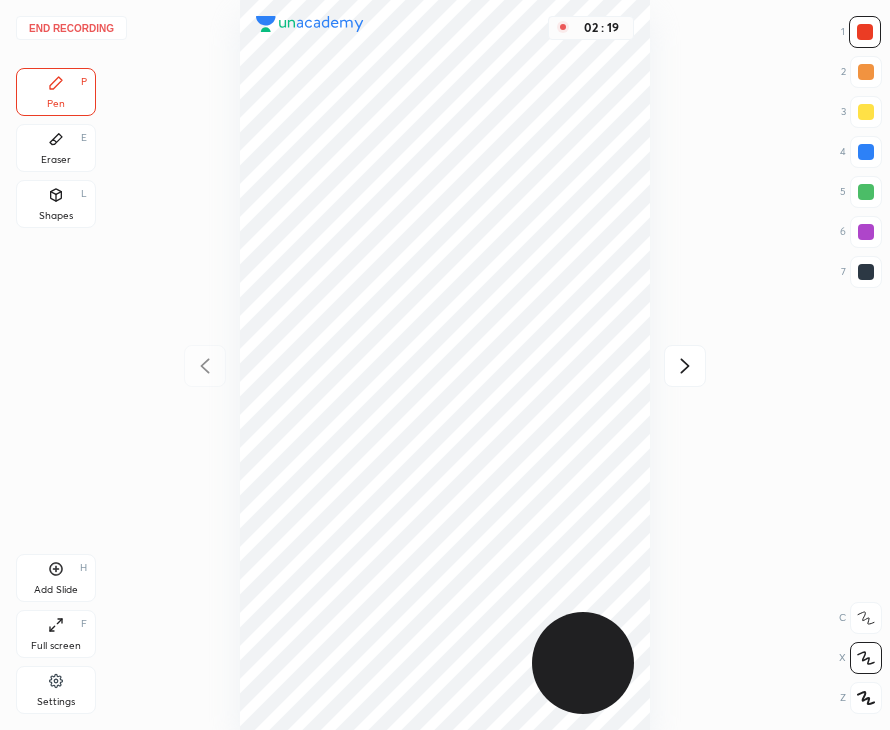 drag, startPoint x: 68, startPoint y: 141, endPoint x: 192, endPoint y: 181, distance: 130.29198 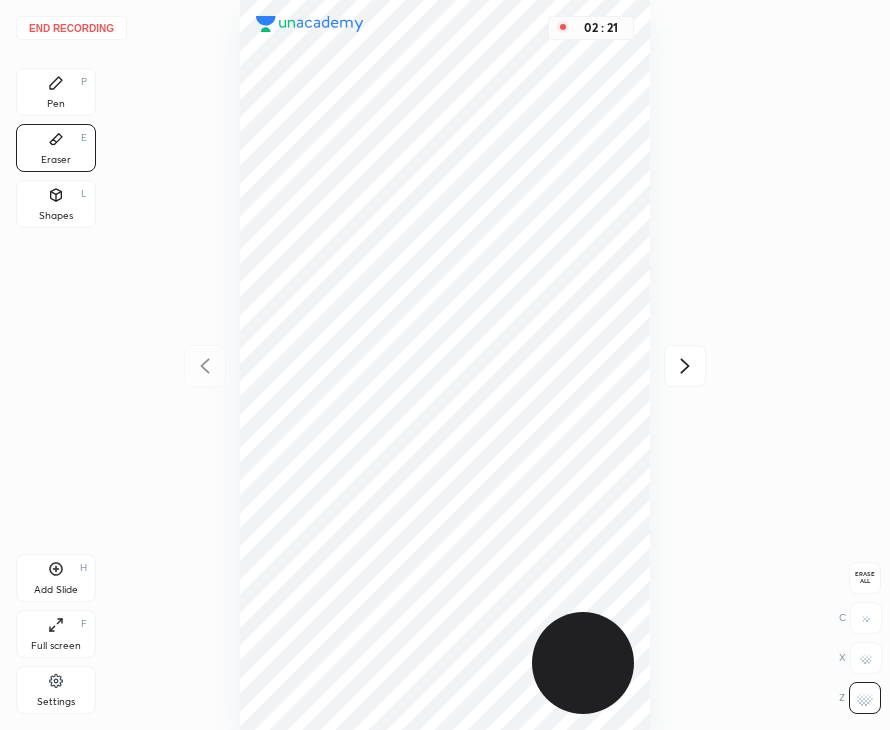 click on "Pen P" at bounding box center [56, 92] 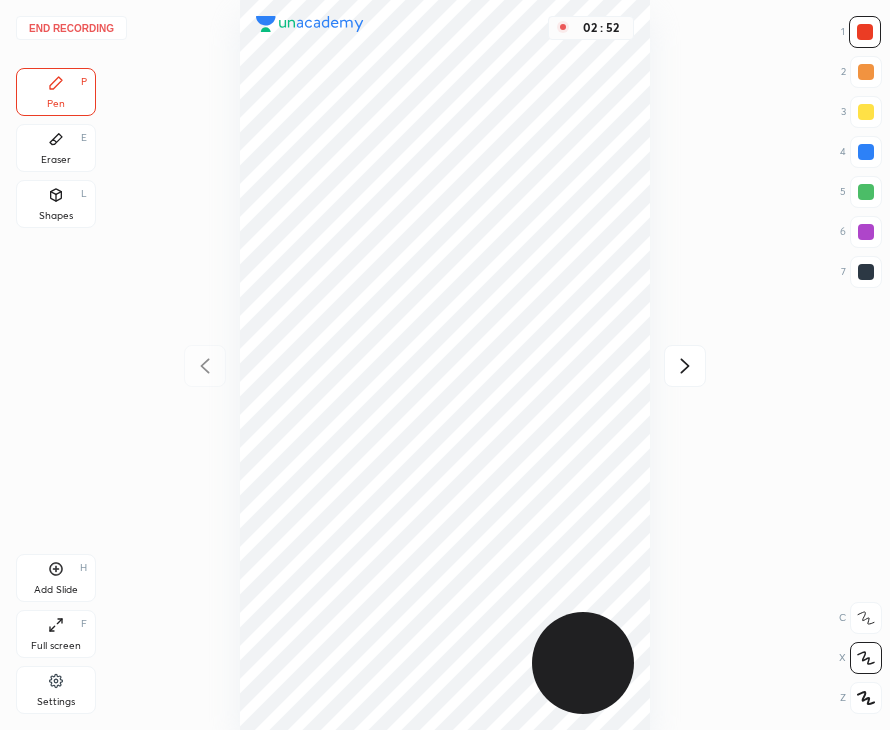 drag, startPoint x: 868, startPoint y: 280, endPoint x: 860, endPoint y: 270, distance: 12.806249 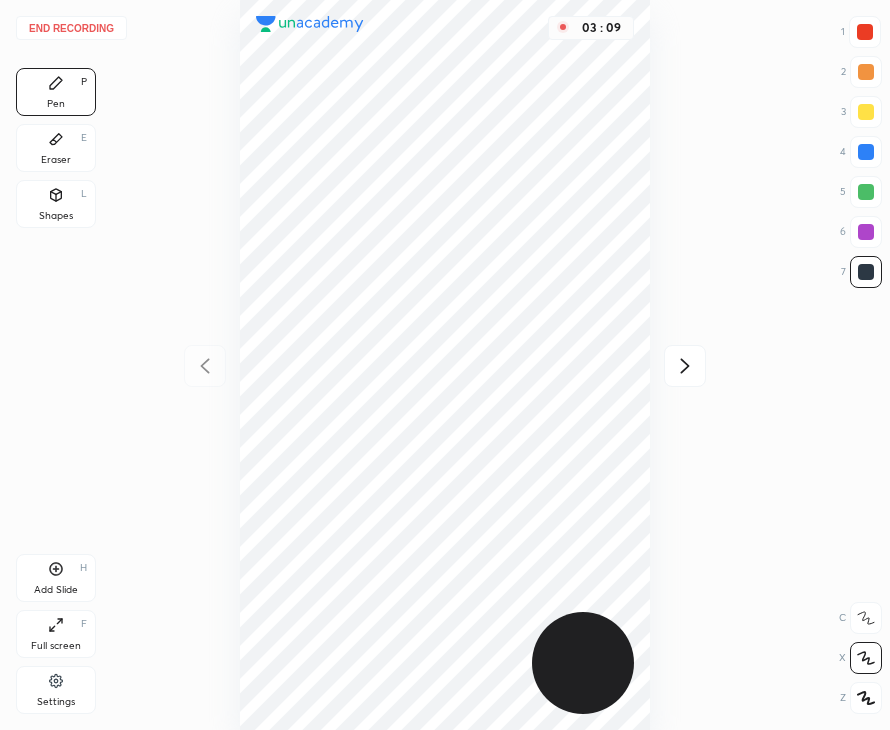 click on "Shapes L" at bounding box center [56, 204] 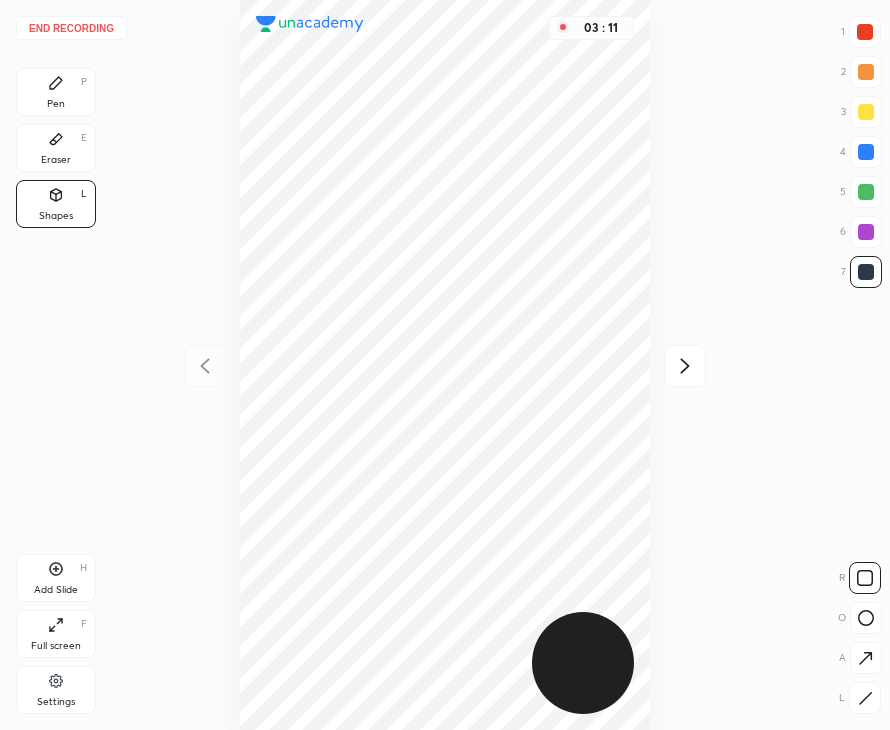 click 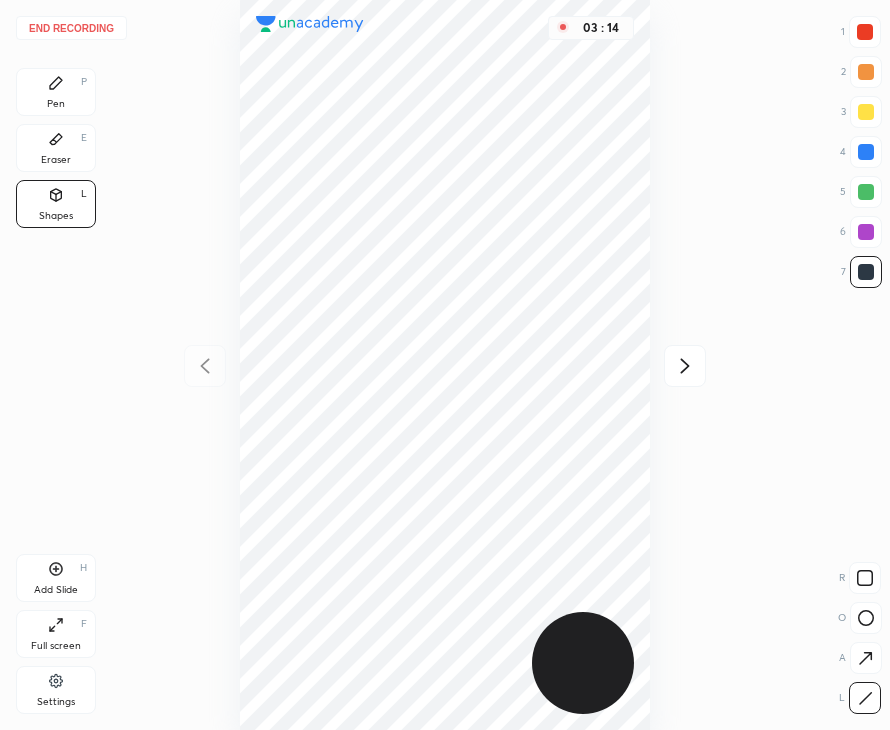 click on "Pen P" at bounding box center (56, 92) 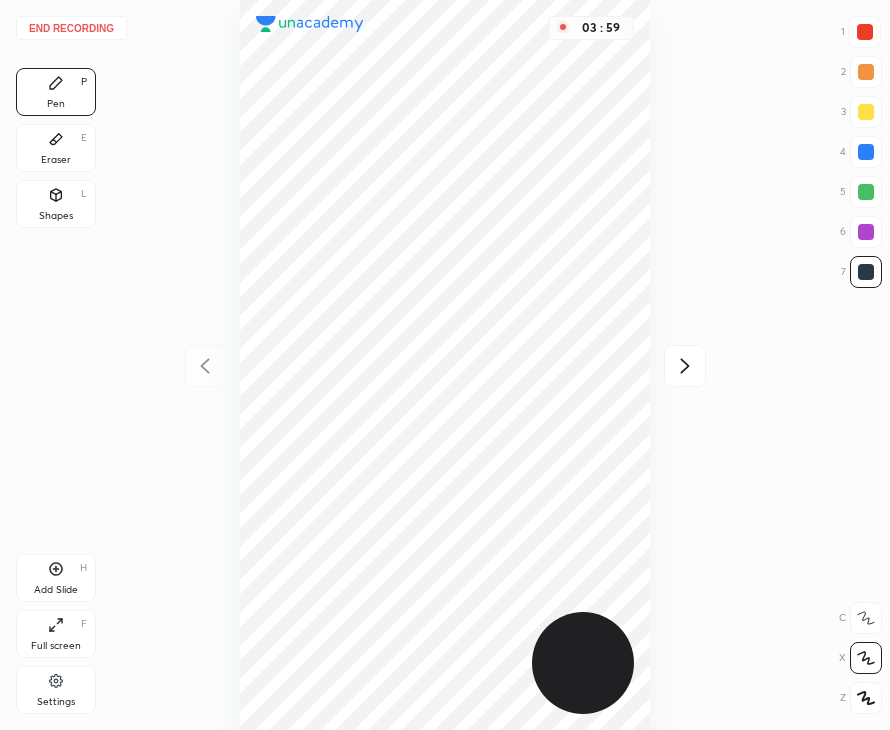 click on "Shapes" at bounding box center (56, 216) 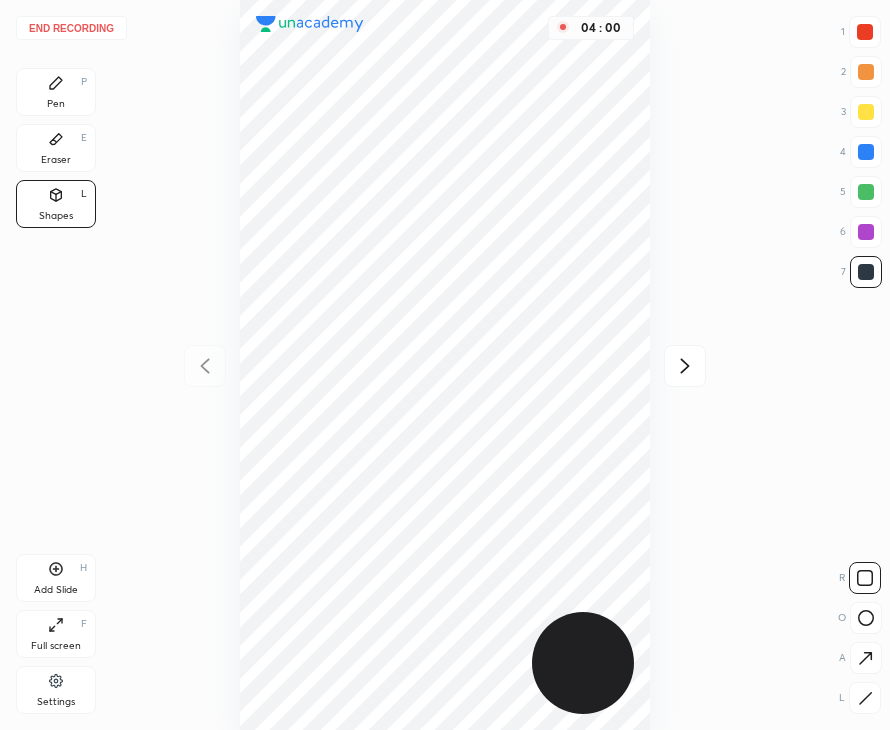 click at bounding box center (865, 698) 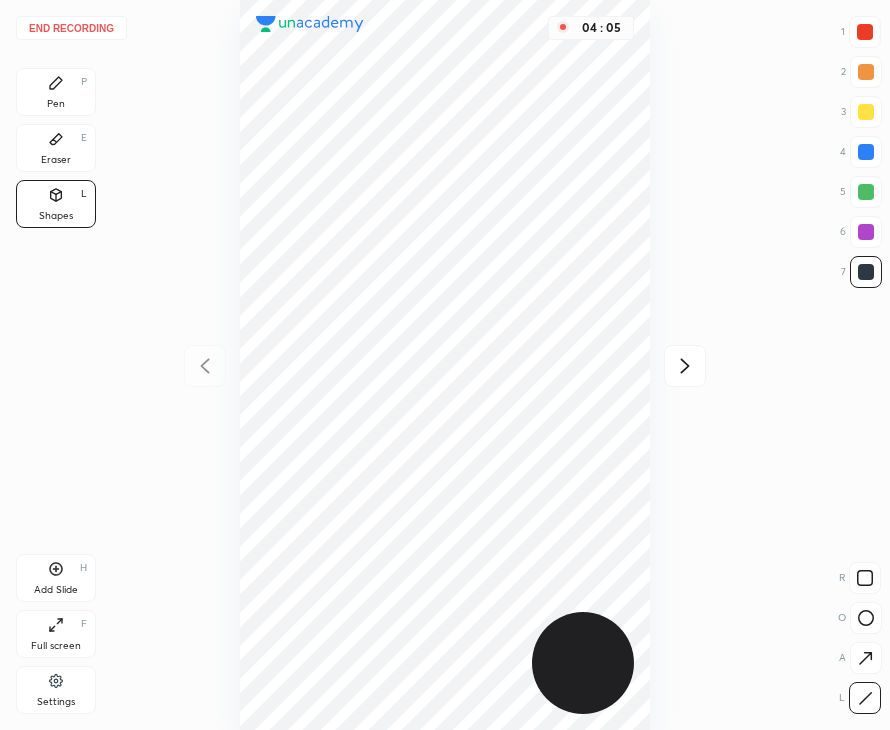 click on "Pen" at bounding box center [56, 104] 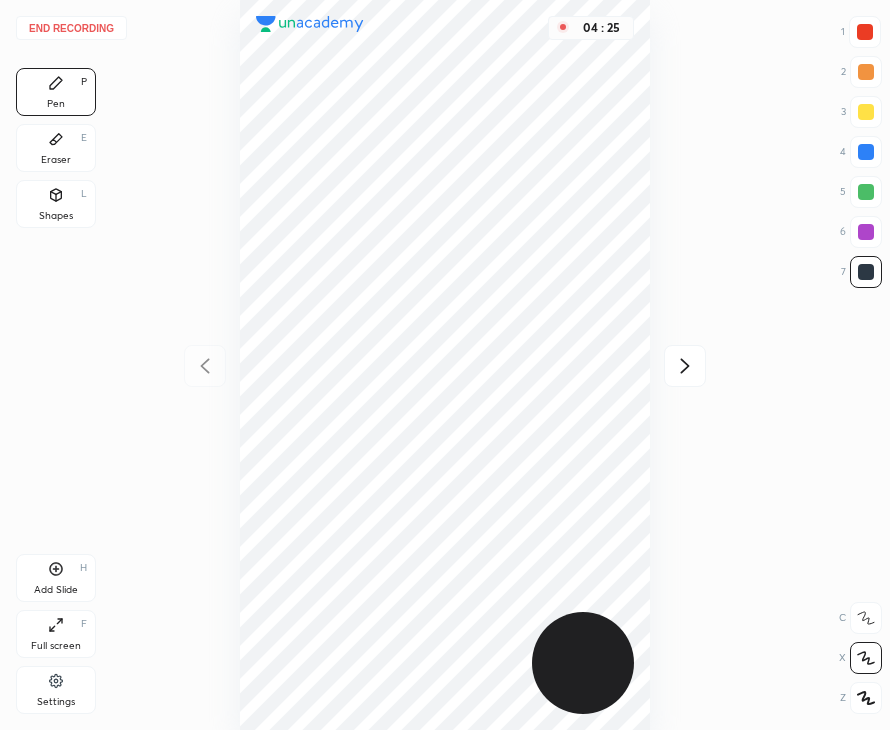 click on "Shapes" at bounding box center [56, 216] 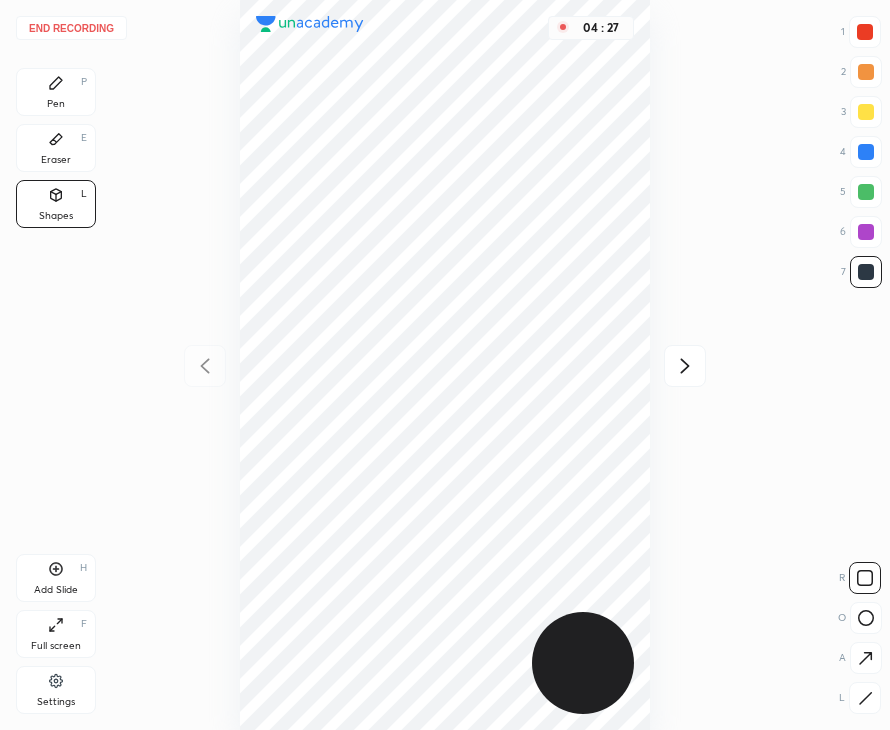 click 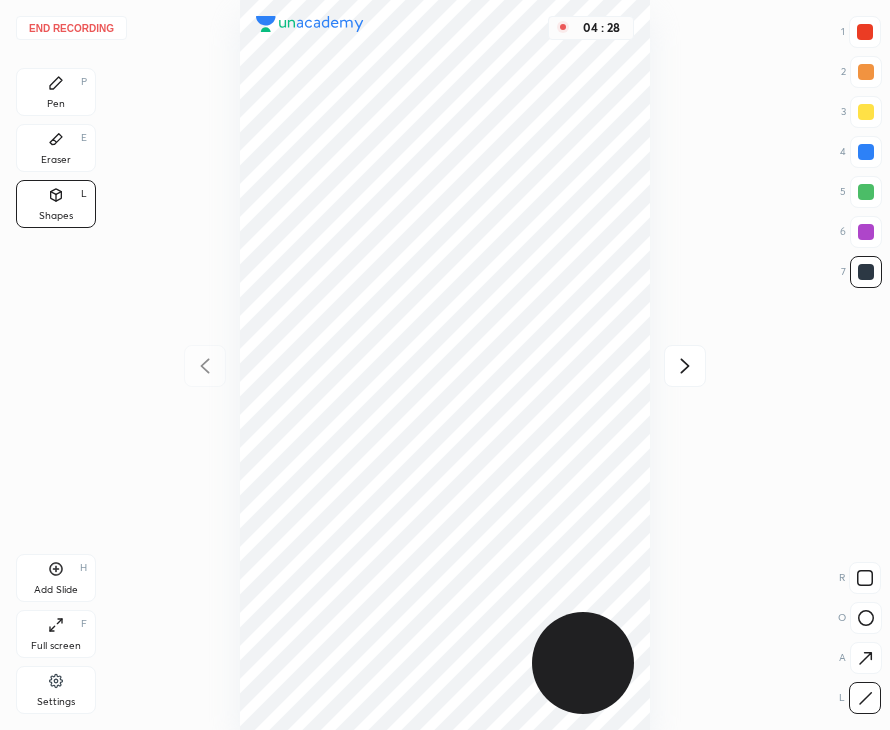 click on "Pen P" at bounding box center (56, 92) 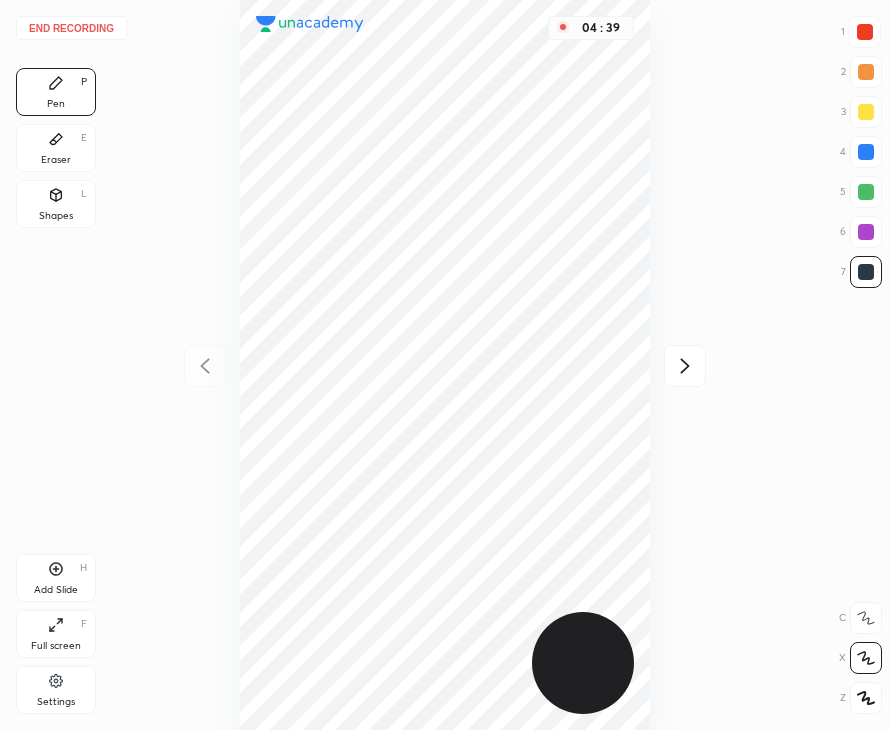 click on "Shapes" at bounding box center (56, 216) 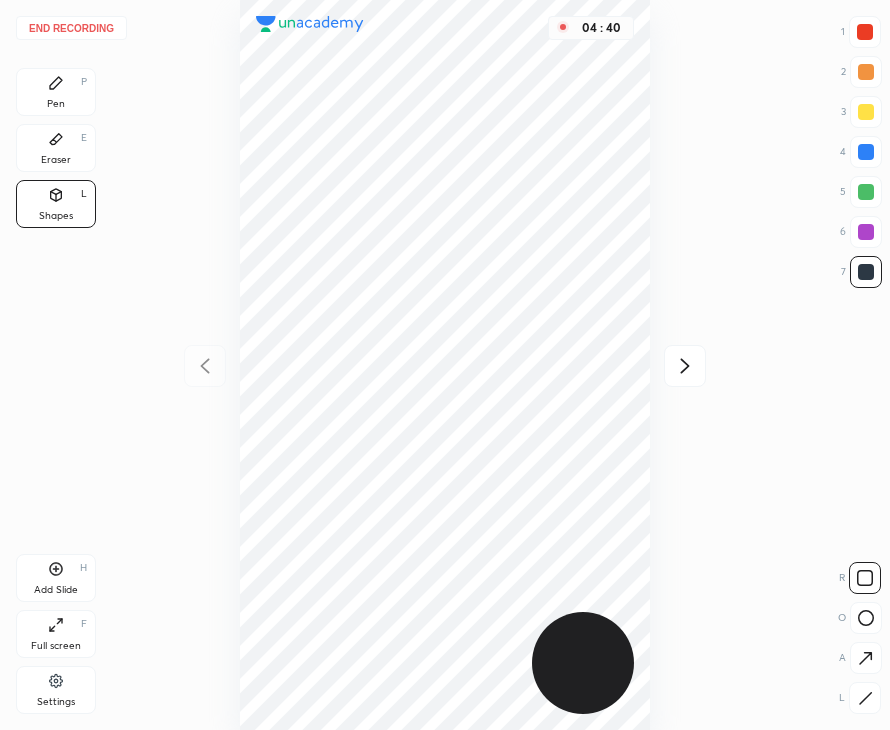 click on "End recording 1 2 3 4 5 6 7 R O A L C X Z   Erase all C X Z Pen P Eraser E Shapes L Add Slide H Full screen F Settings 04 : 40" at bounding box center [445, 365] 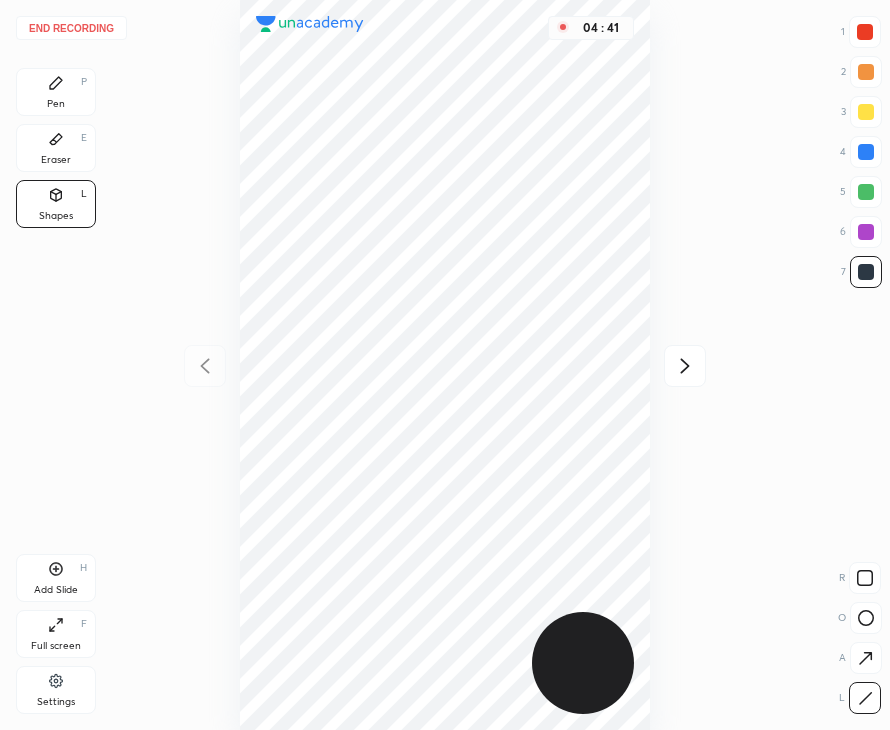 click on "Add Slide H" at bounding box center [56, 578] 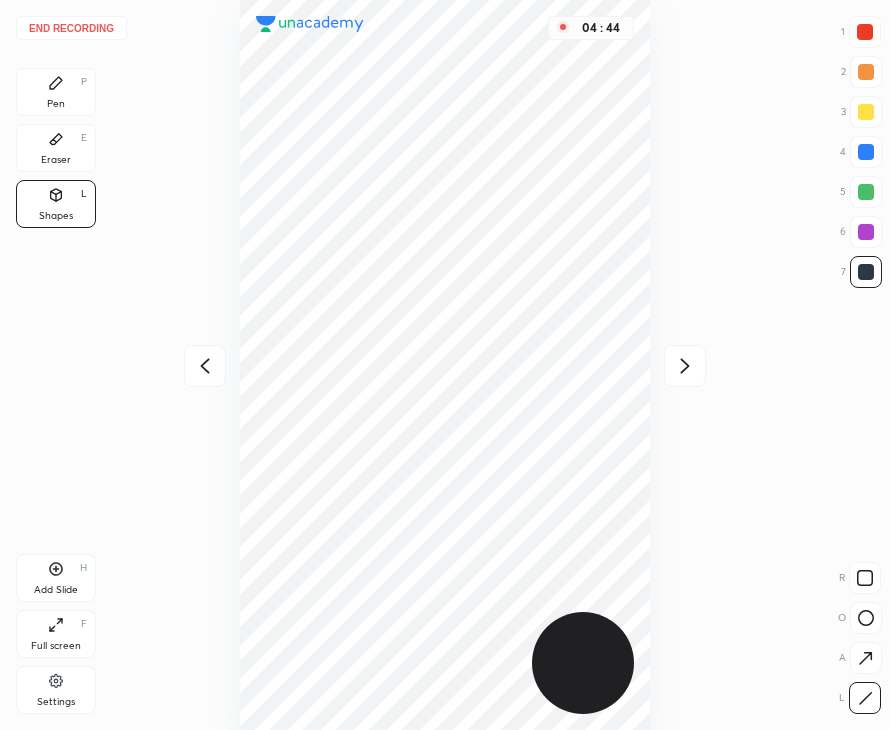 drag, startPoint x: 83, startPoint y: 84, endPoint x: 164, endPoint y: 96, distance: 81.88406 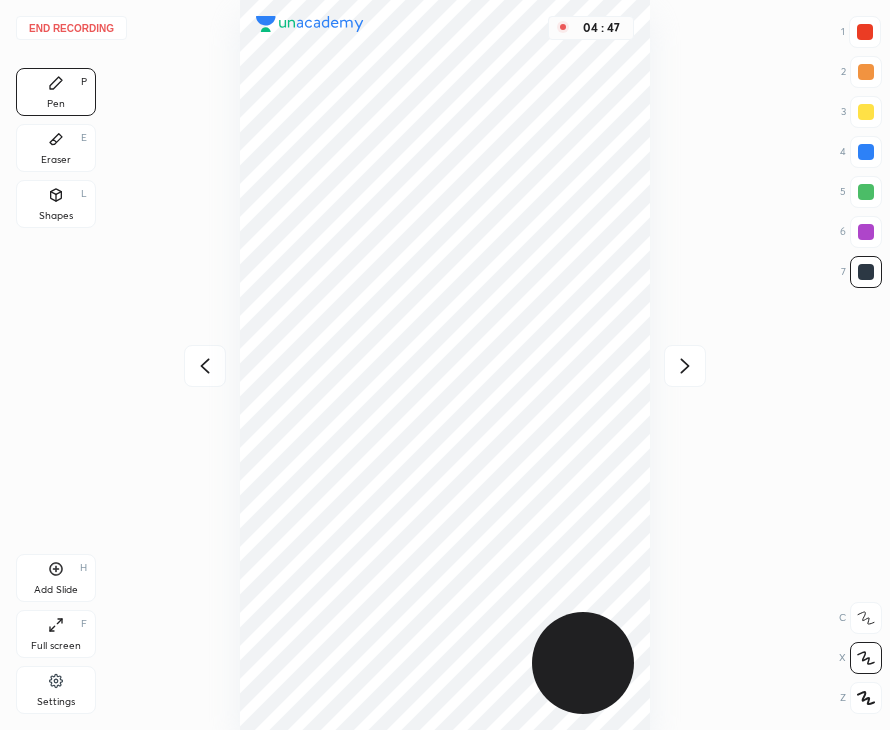 click 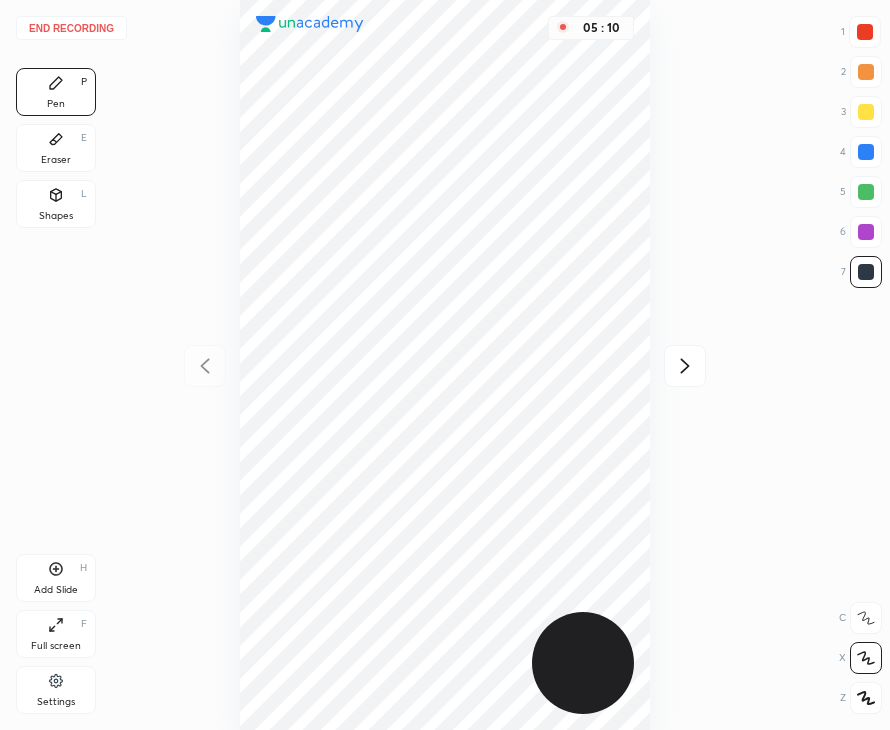 click at bounding box center (685, 366) 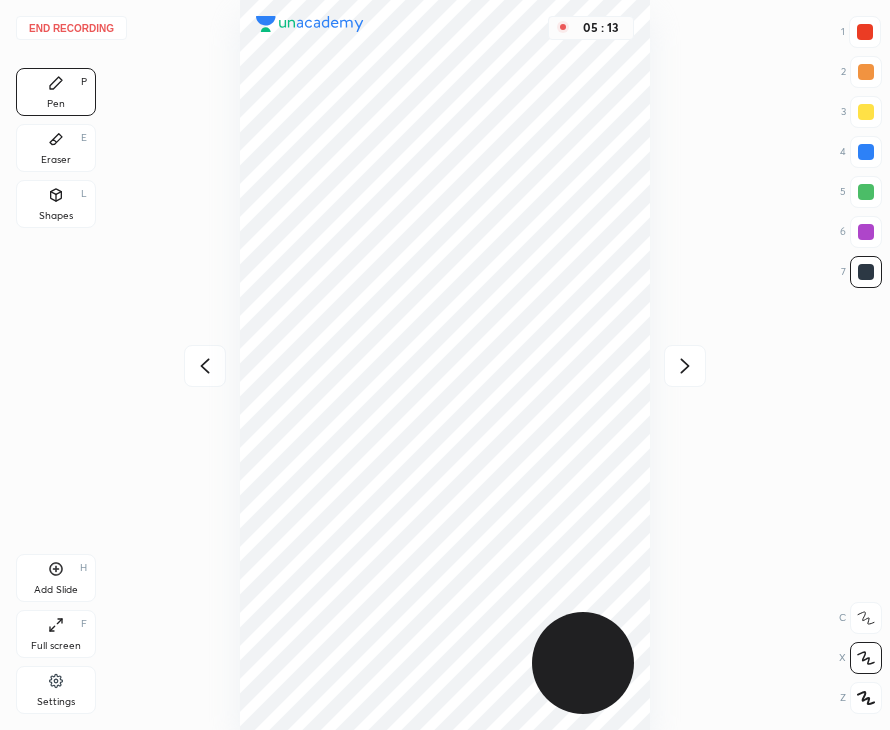 click on "Shapes L" at bounding box center (56, 204) 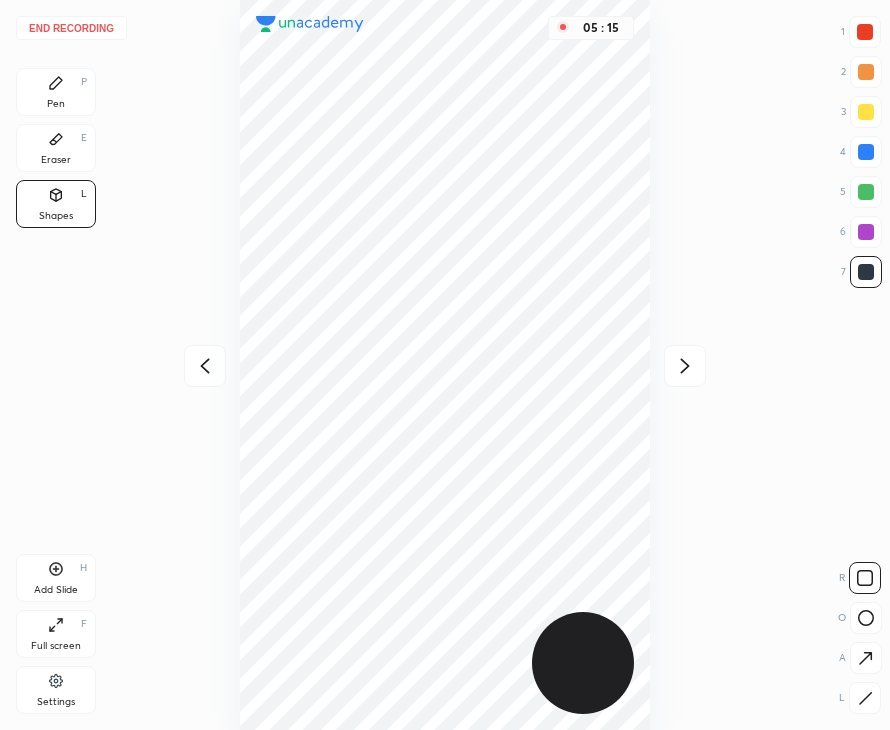 click 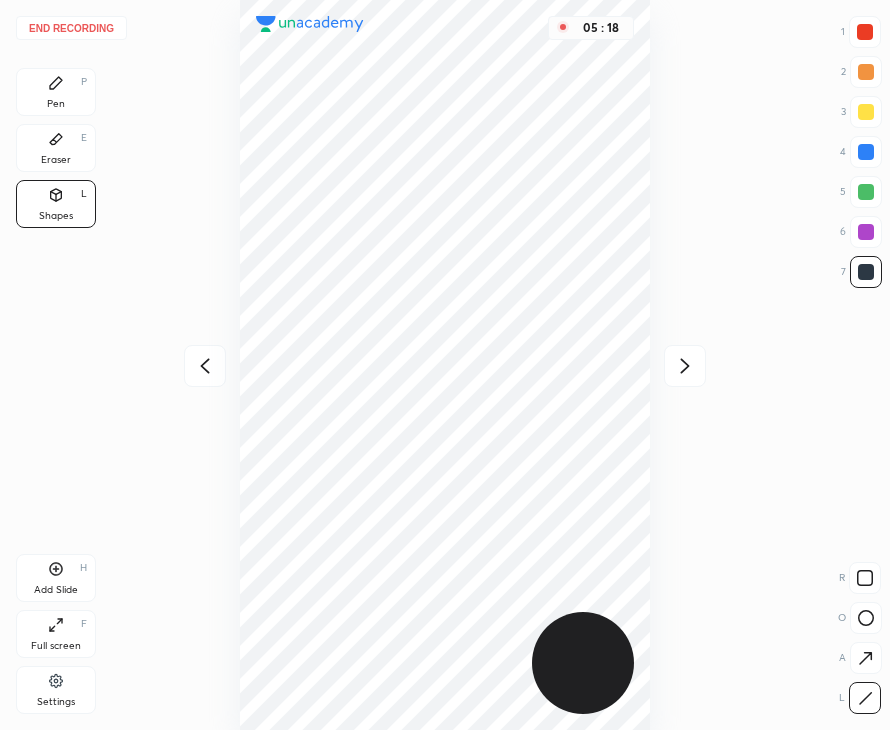 drag, startPoint x: 72, startPoint y: 93, endPoint x: 219, endPoint y: 125, distance: 150.44267 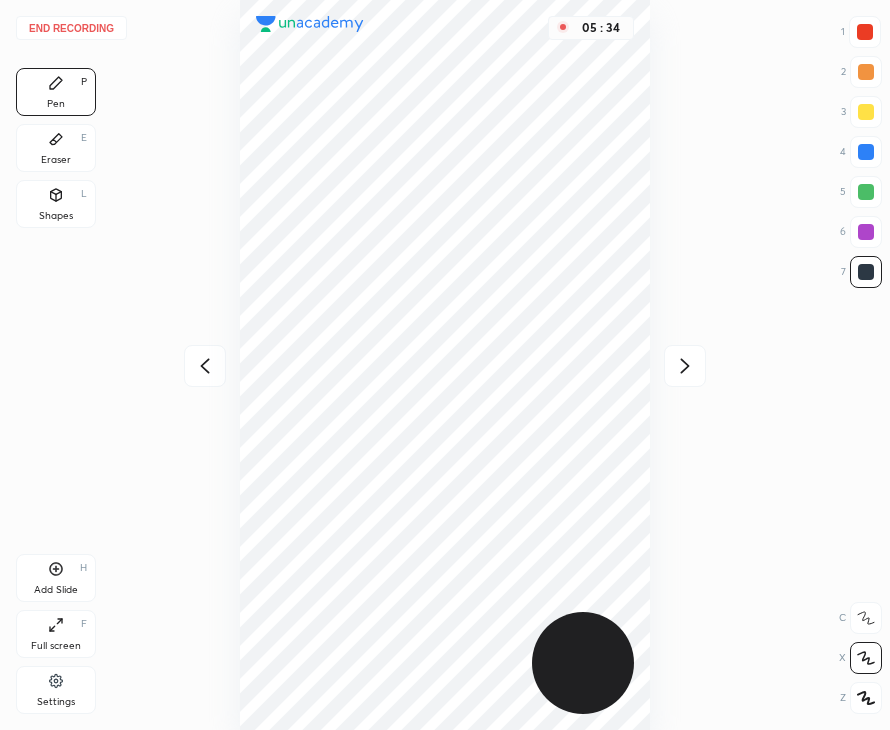 drag, startPoint x: 202, startPoint y: 357, endPoint x: 217, endPoint y: 341, distance: 21.931713 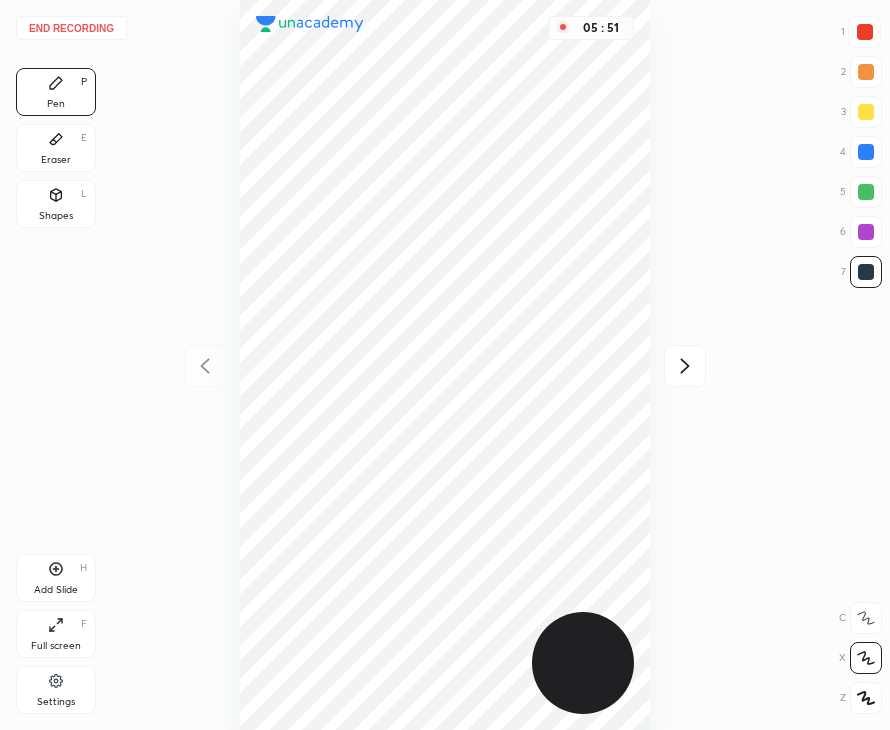 drag, startPoint x: 684, startPoint y: 369, endPoint x: 678, endPoint y: 357, distance: 13.416408 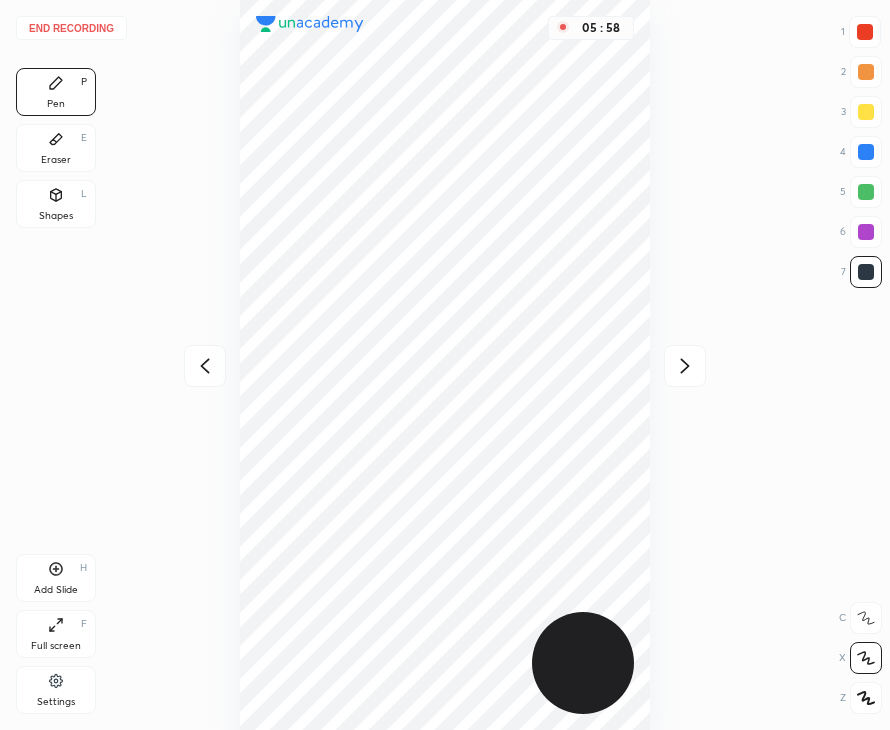 drag, startPoint x: 196, startPoint y: 352, endPoint x: 229, endPoint y: 354, distance: 33.06055 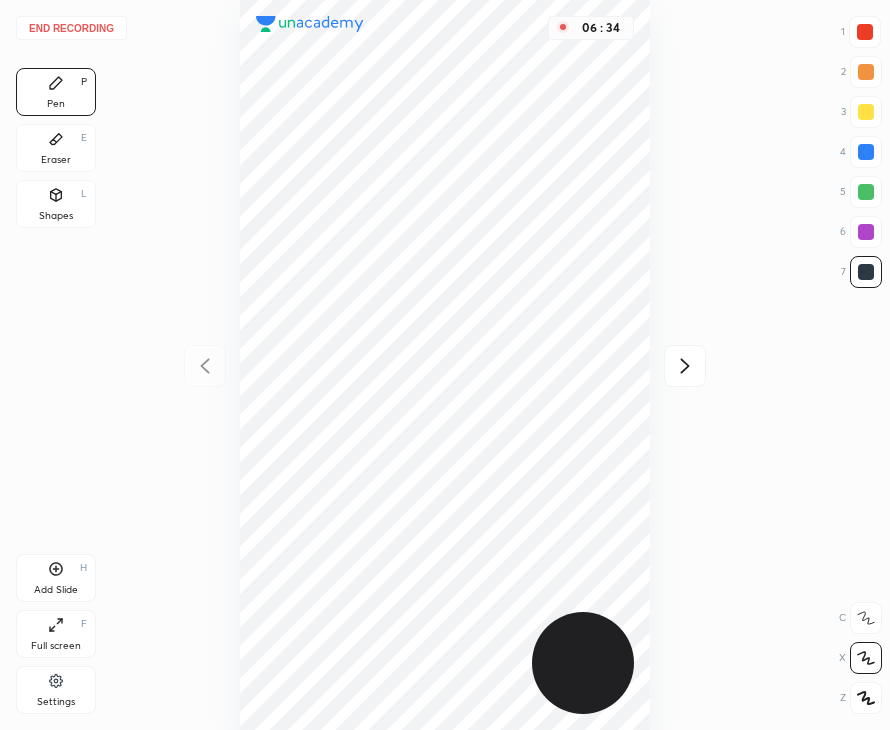 click 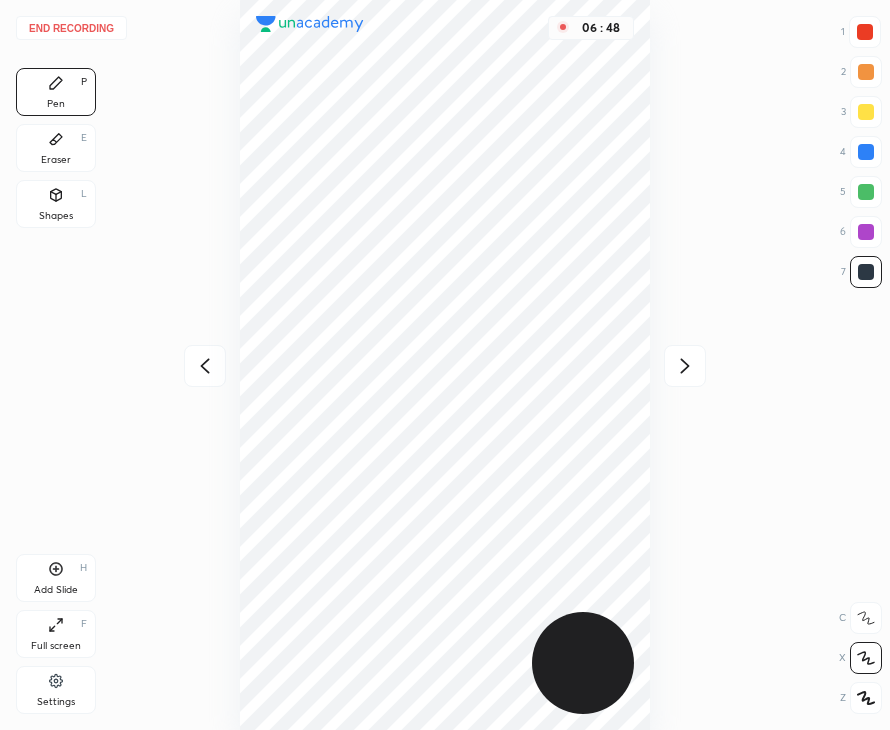 click on "Add Slide" at bounding box center [56, 590] 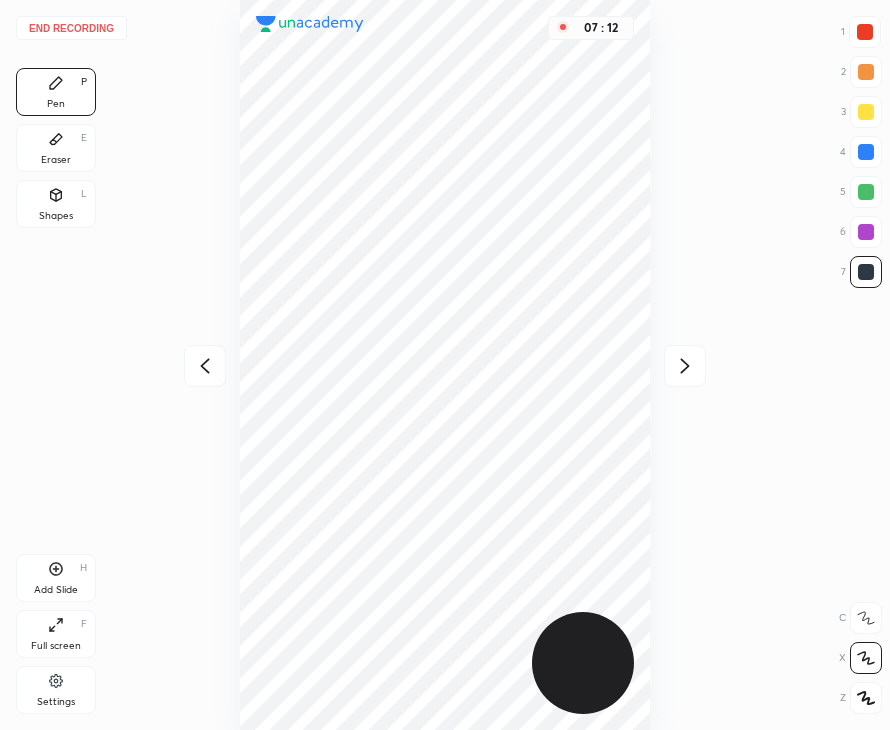drag, startPoint x: 55, startPoint y: 144, endPoint x: 106, endPoint y: 144, distance: 51 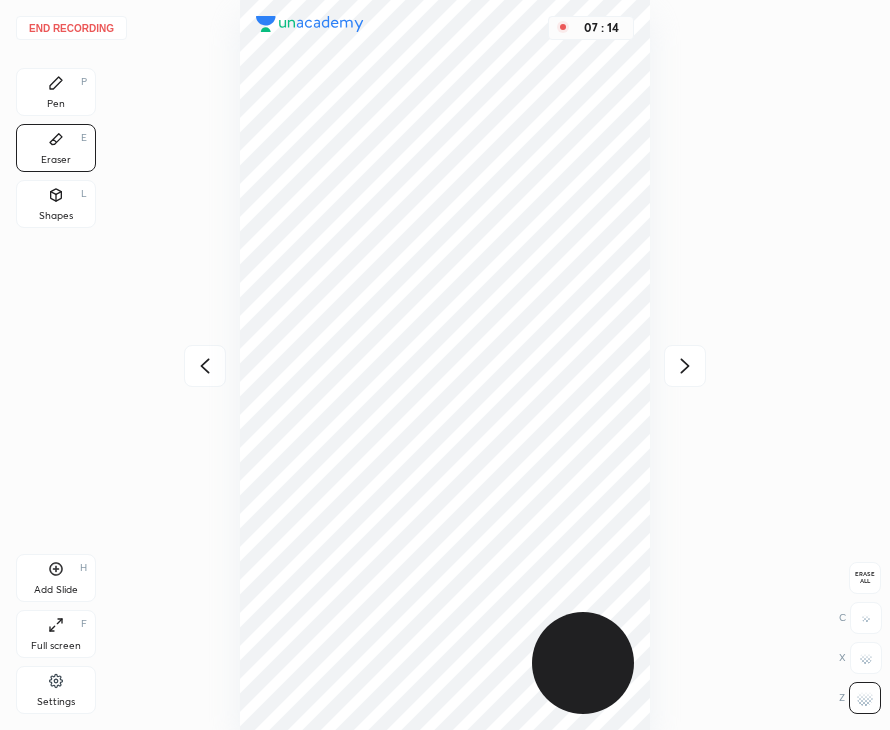 click on "Pen P" at bounding box center [56, 92] 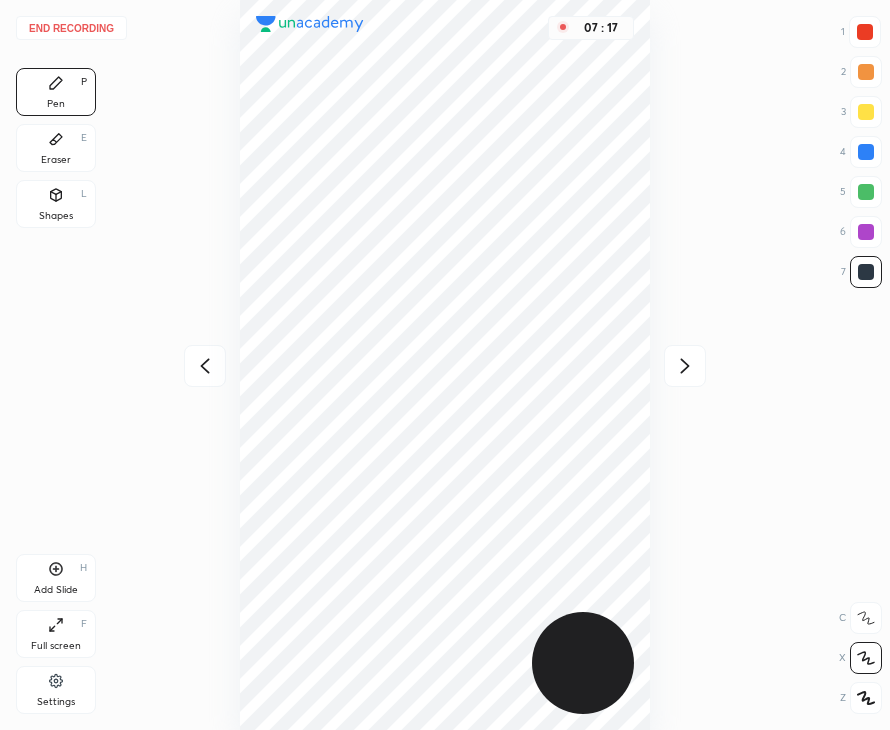 click on "Shapes" at bounding box center [56, 216] 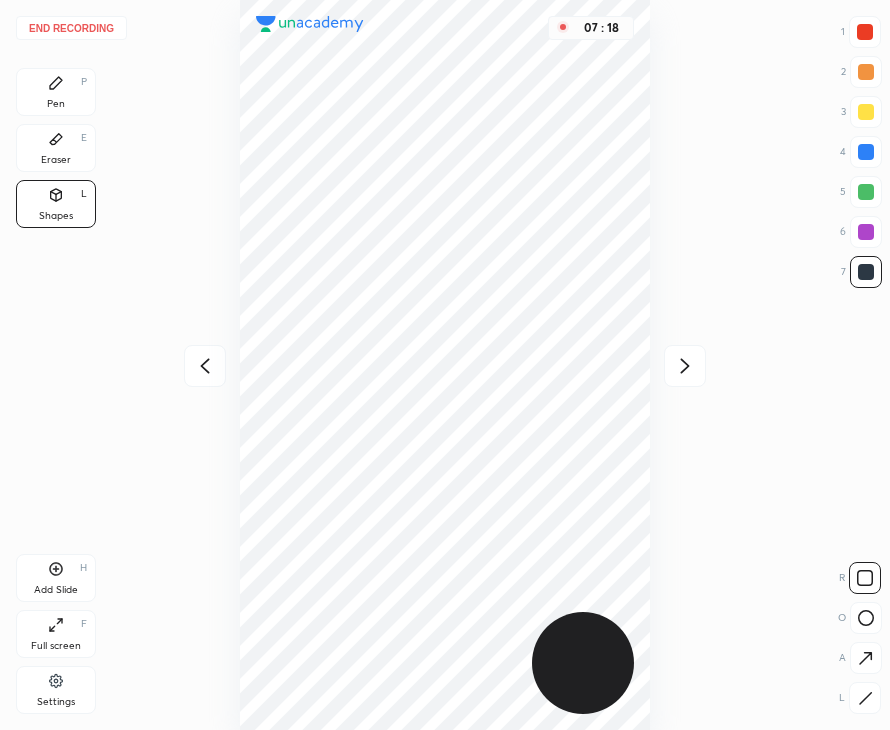 click 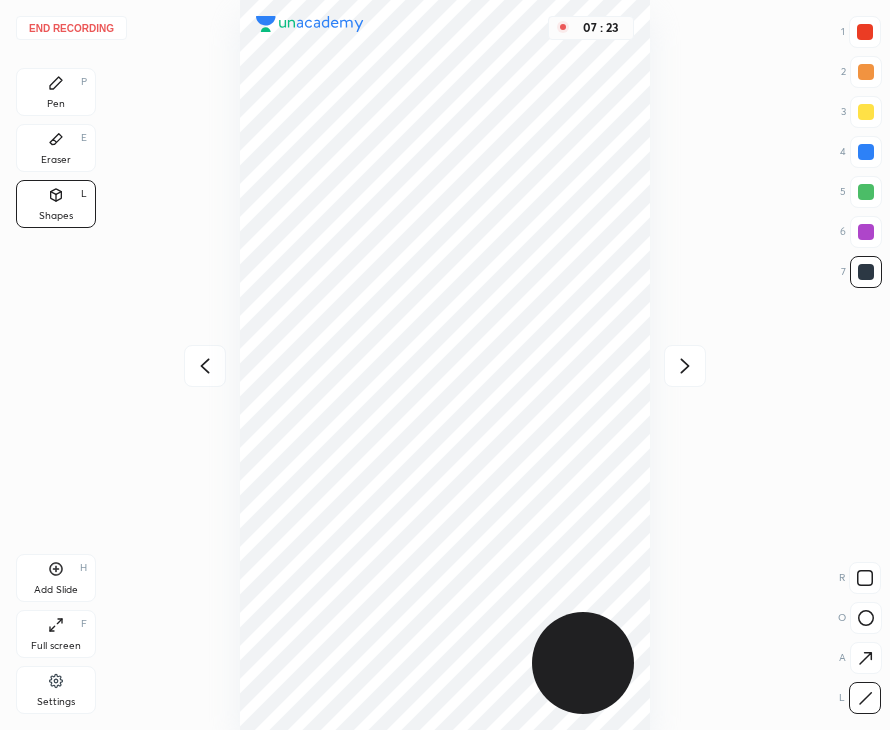 drag, startPoint x: 64, startPoint y: 95, endPoint x: 118, endPoint y: 122, distance: 60.373837 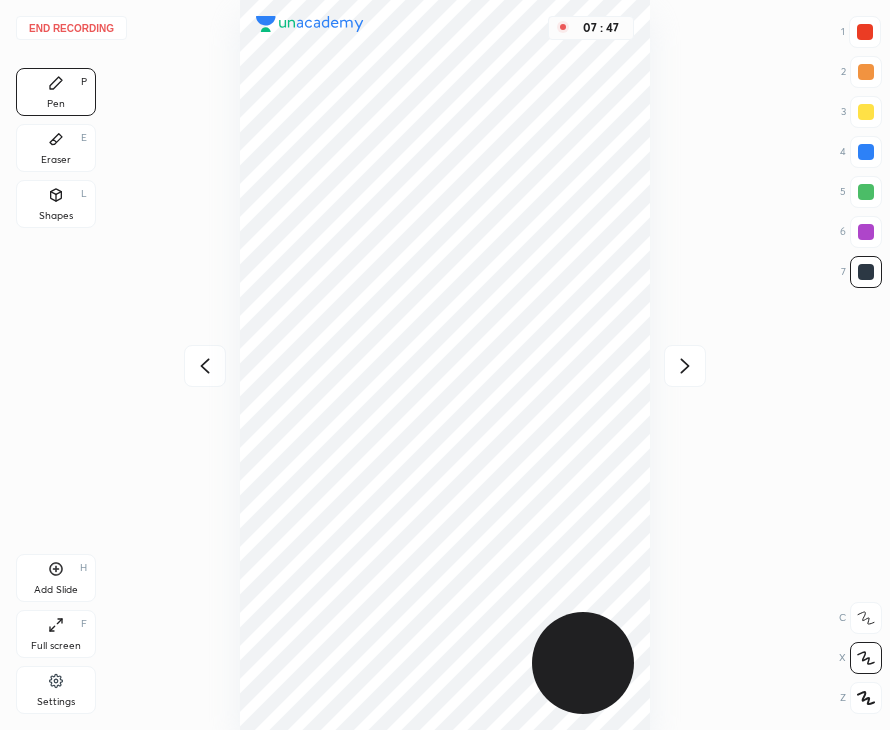 click on "Shapes" at bounding box center [56, 216] 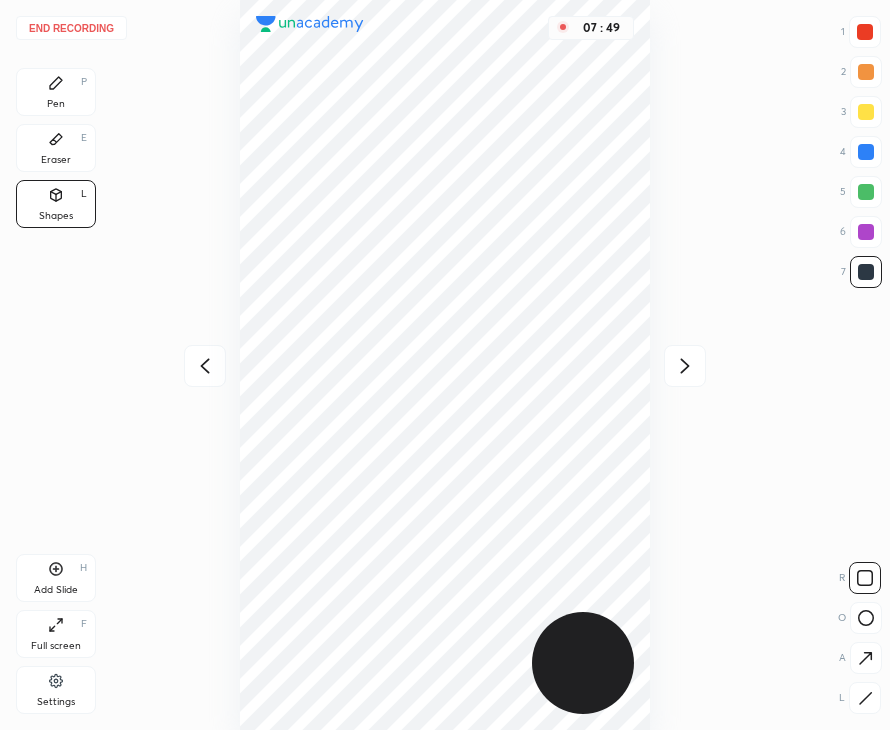 click at bounding box center [865, 698] 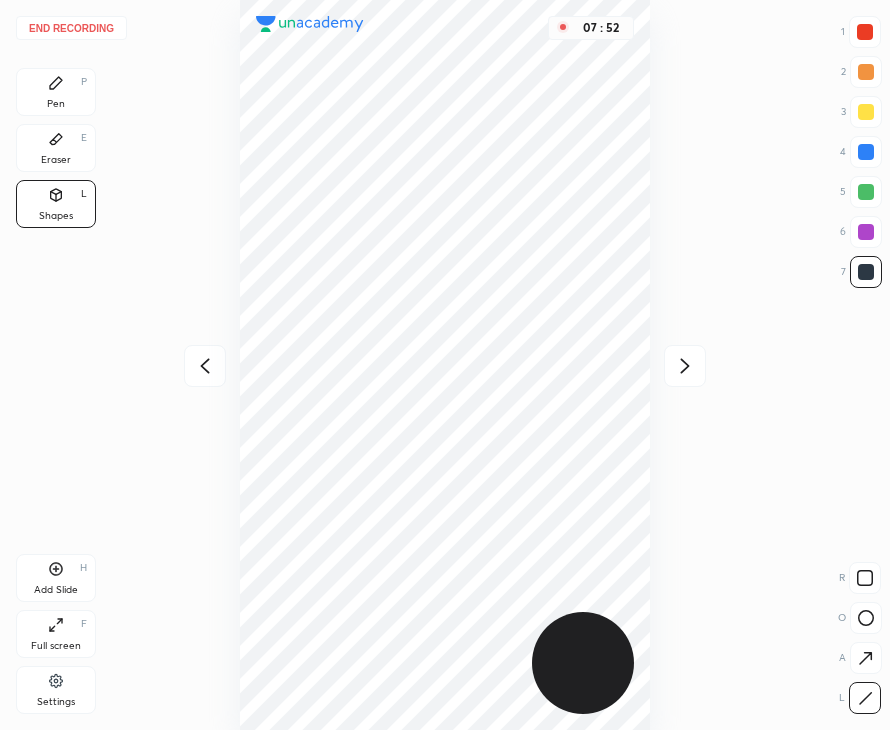 drag, startPoint x: 82, startPoint y: 97, endPoint x: 218, endPoint y: 185, distance: 161.98766 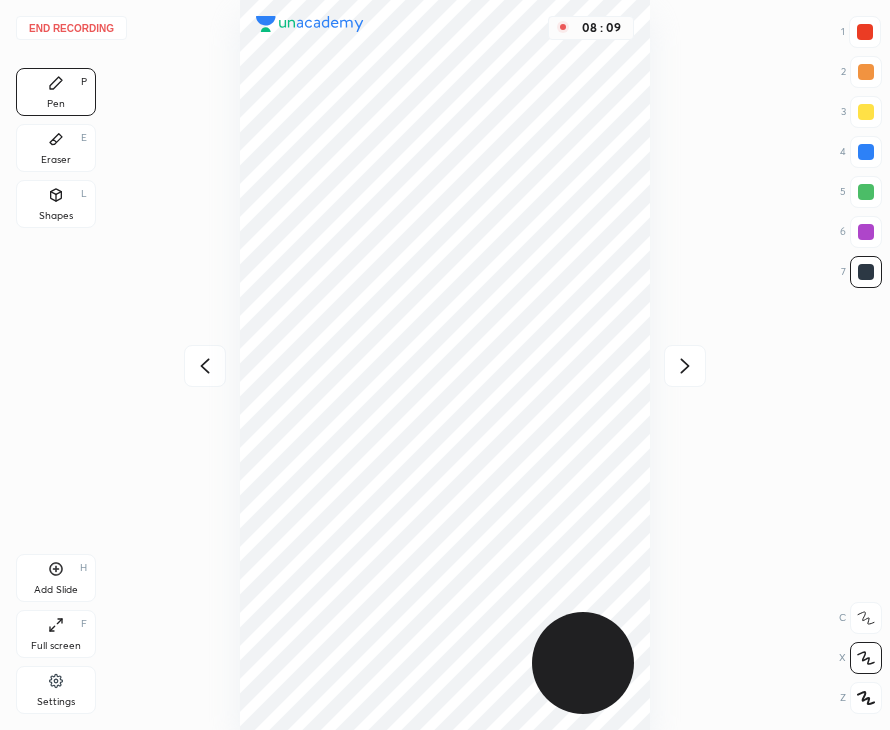 drag, startPoint x: 71, startPoint y: 163, endPoint x: 72, endPoint y: 179, distance: 16.03122 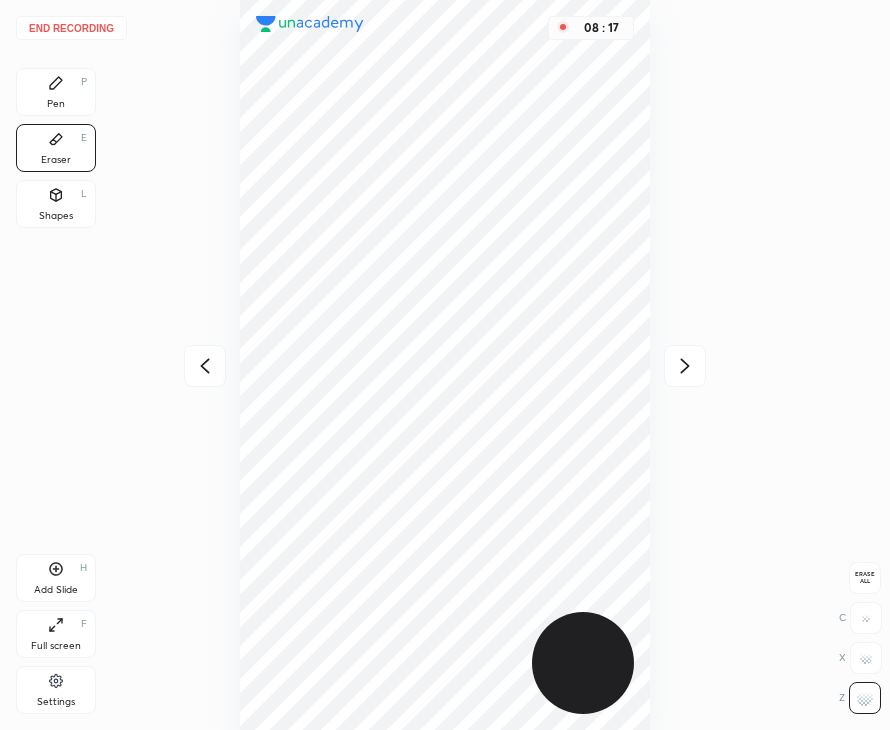 click on "Pen" at bounding box center [56, 104] 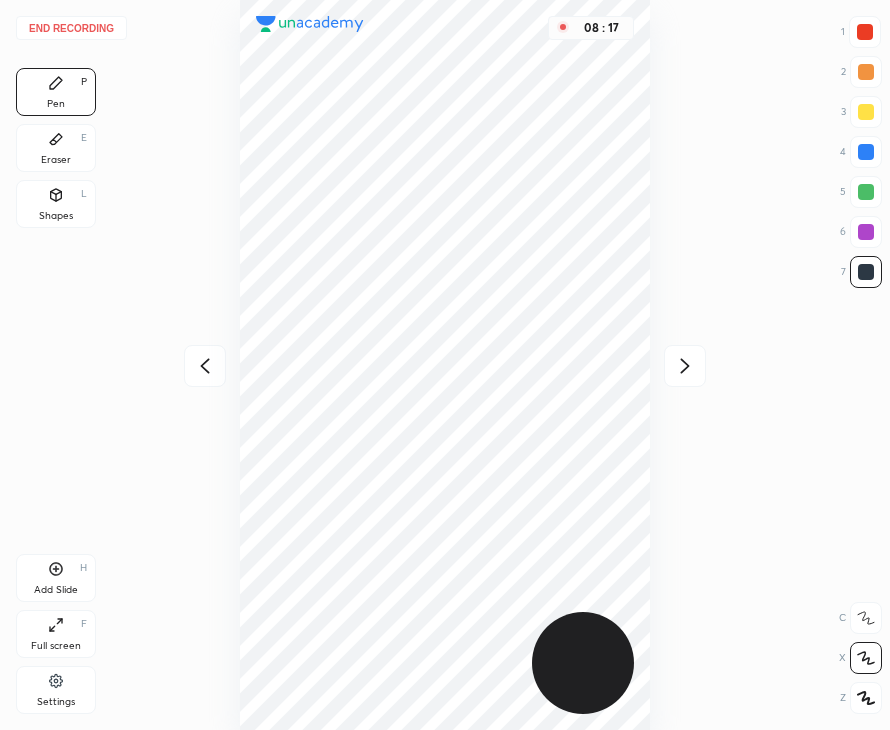 click 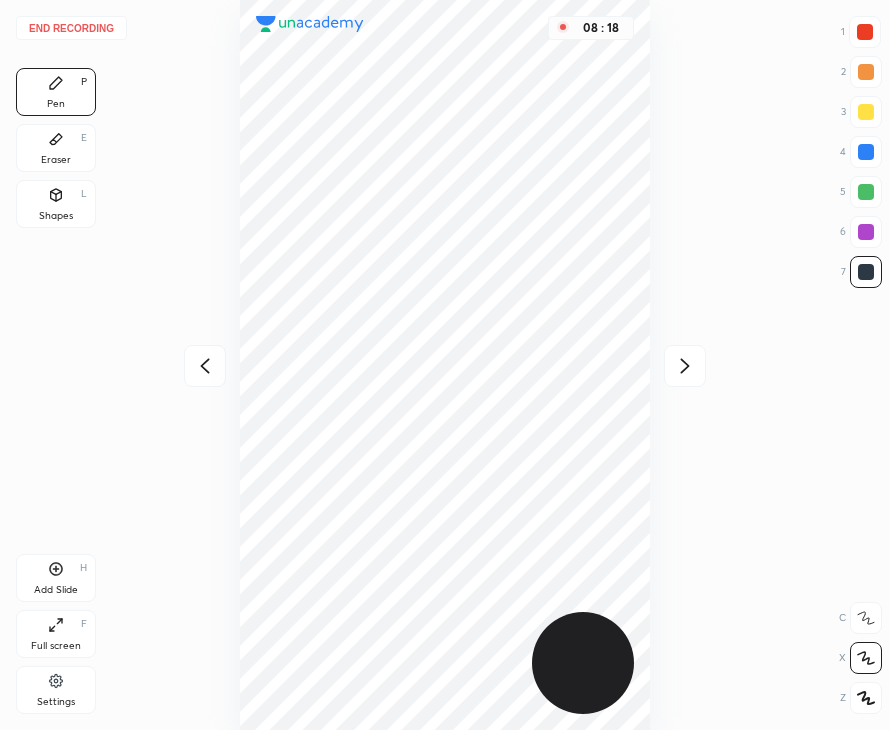 click 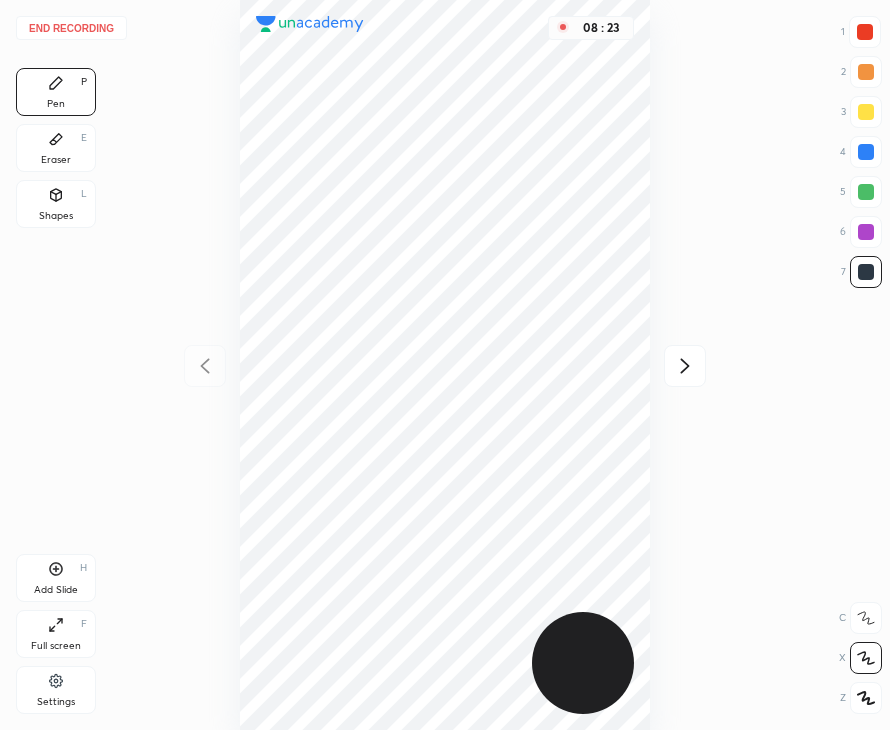 click 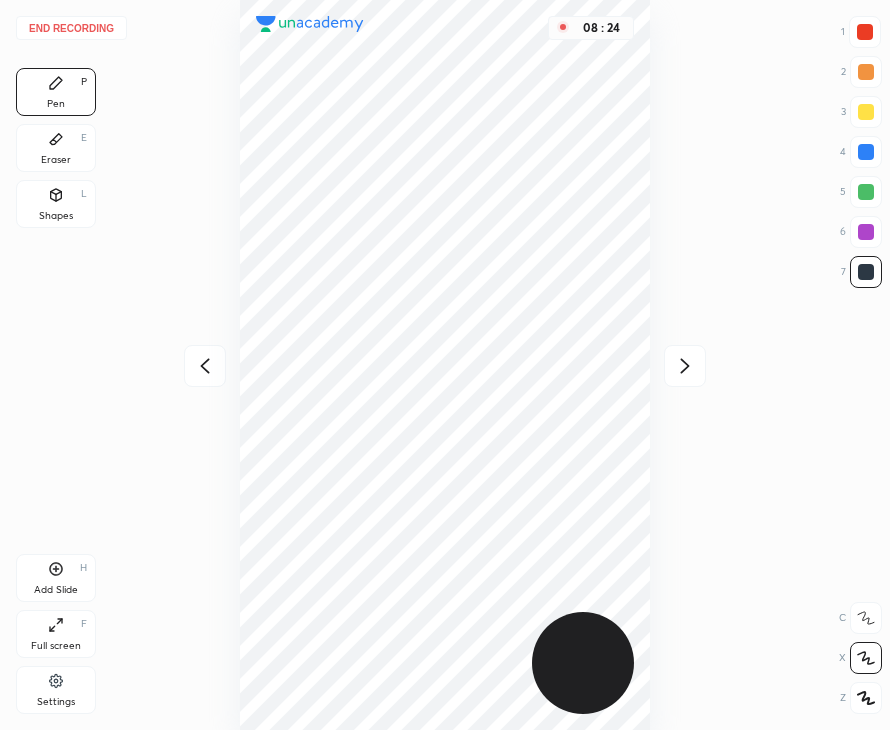 click 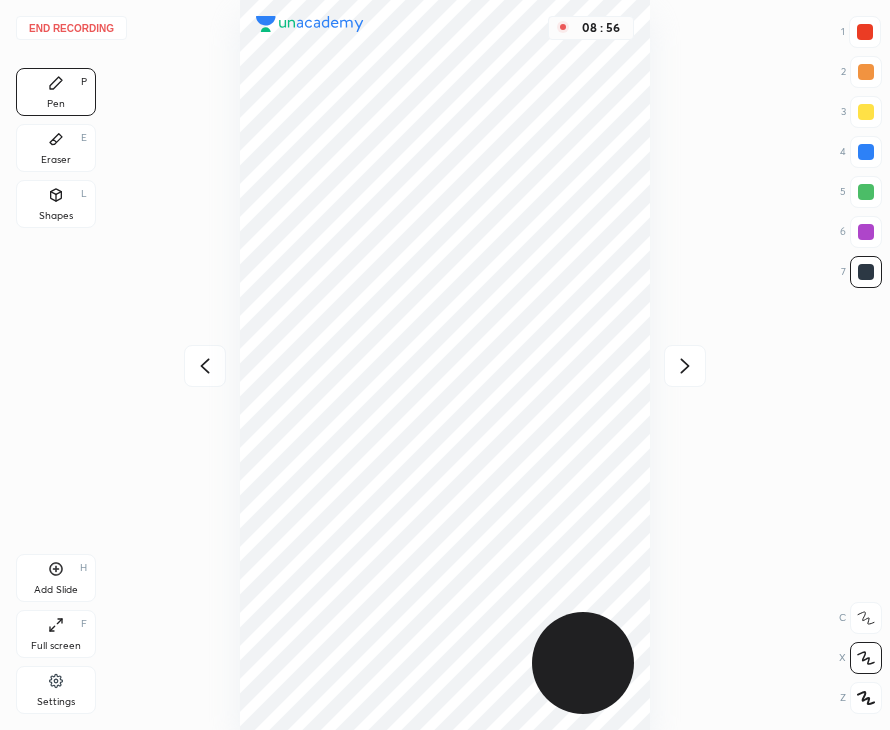 drag, startPoint x: 64, startPoint y: 204, endPoint x: 70, endPoint y: 189, distance: 16.155495 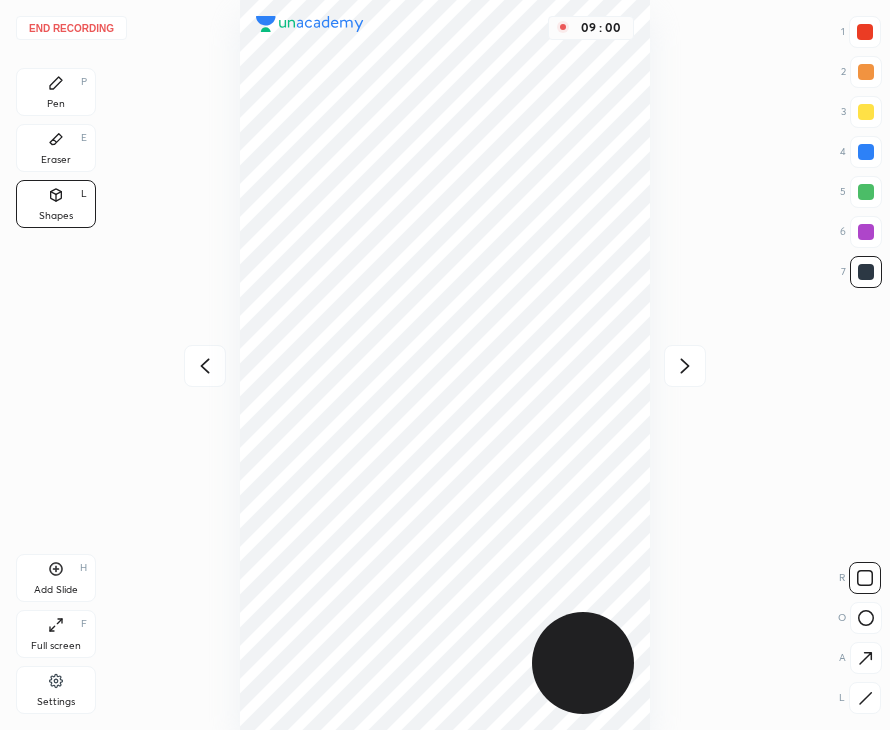 click 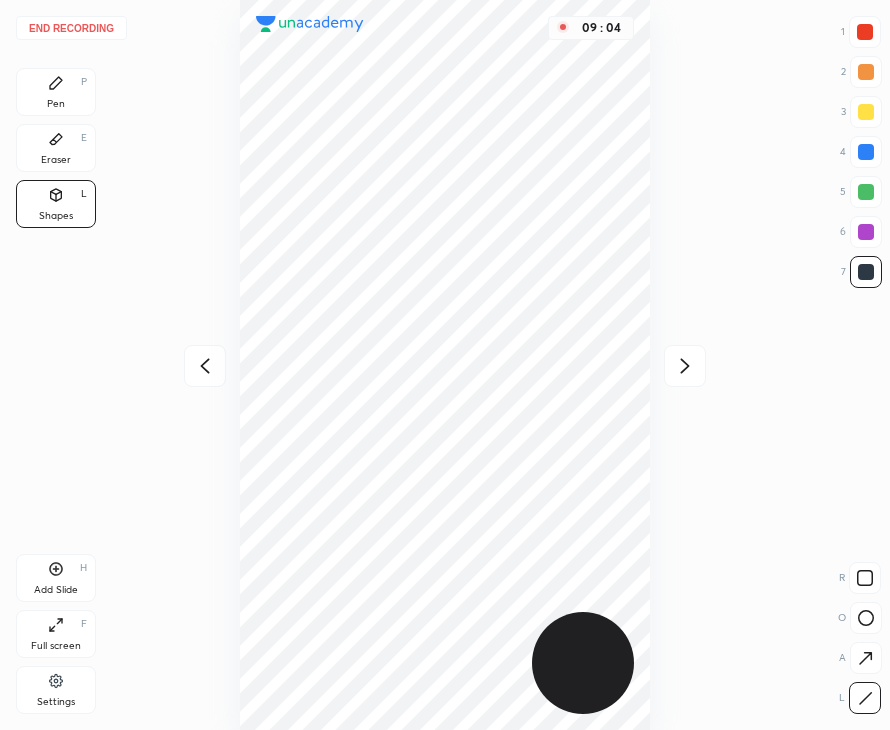 click on "Pen P" at bounding box center (56, 92) 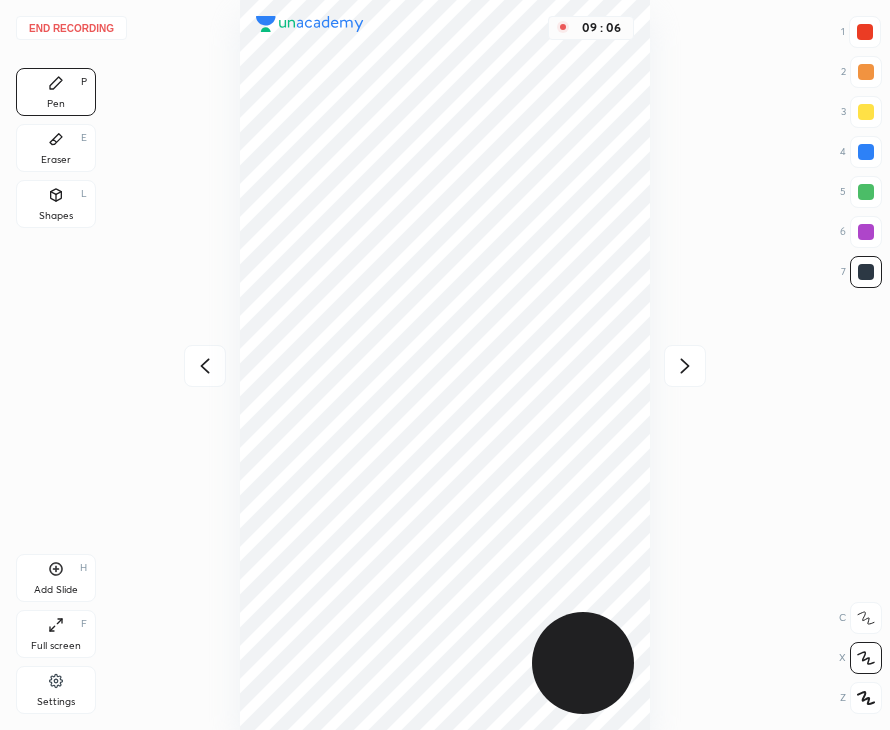 click 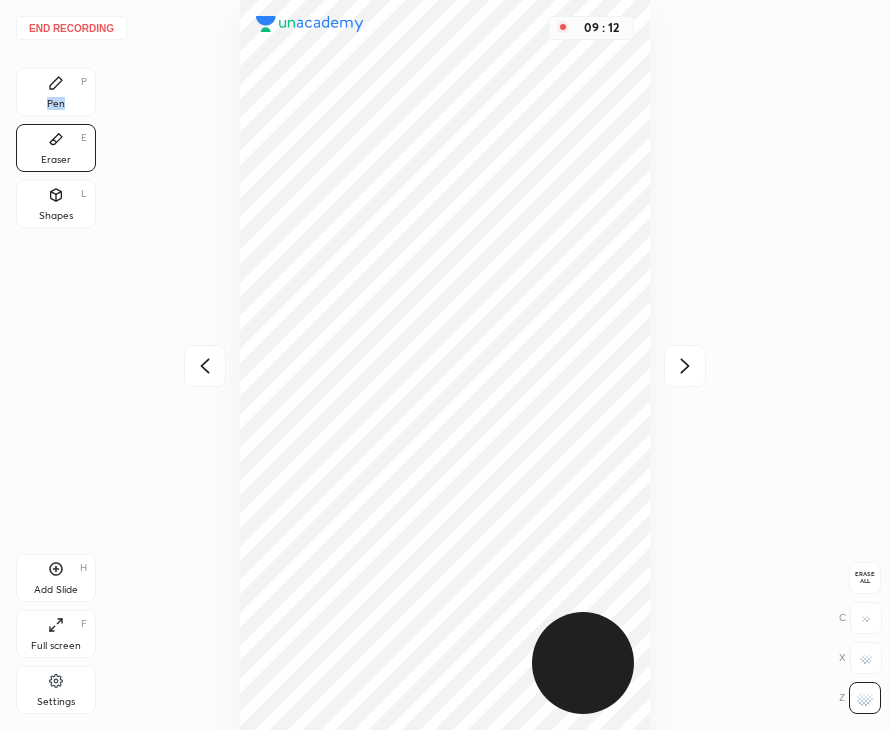 click on "Pen P" at bounding box center [56, 92] 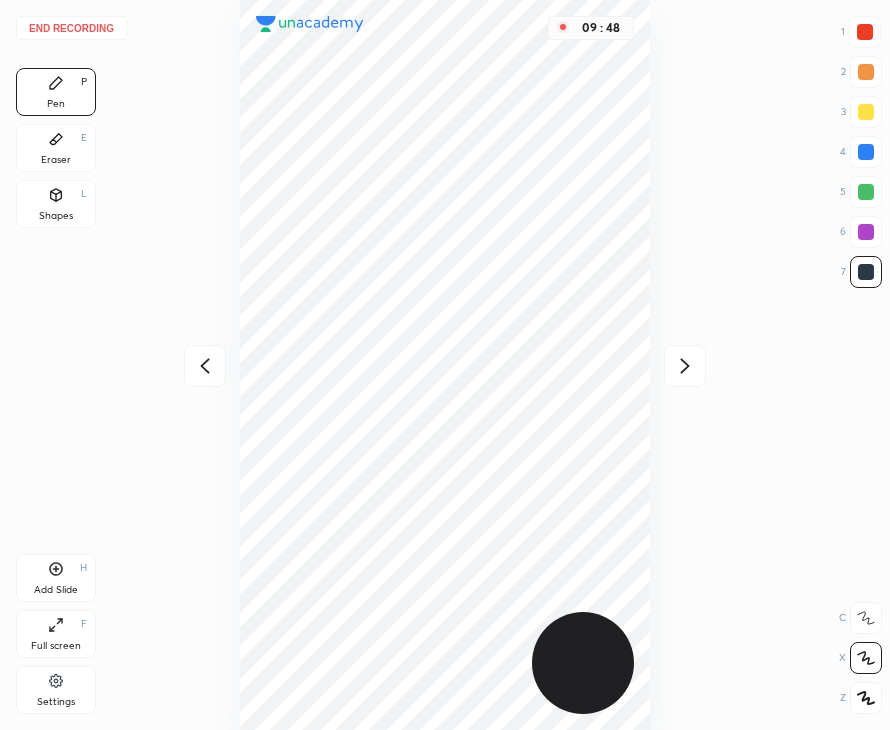 click at bounding box center (205, 366) 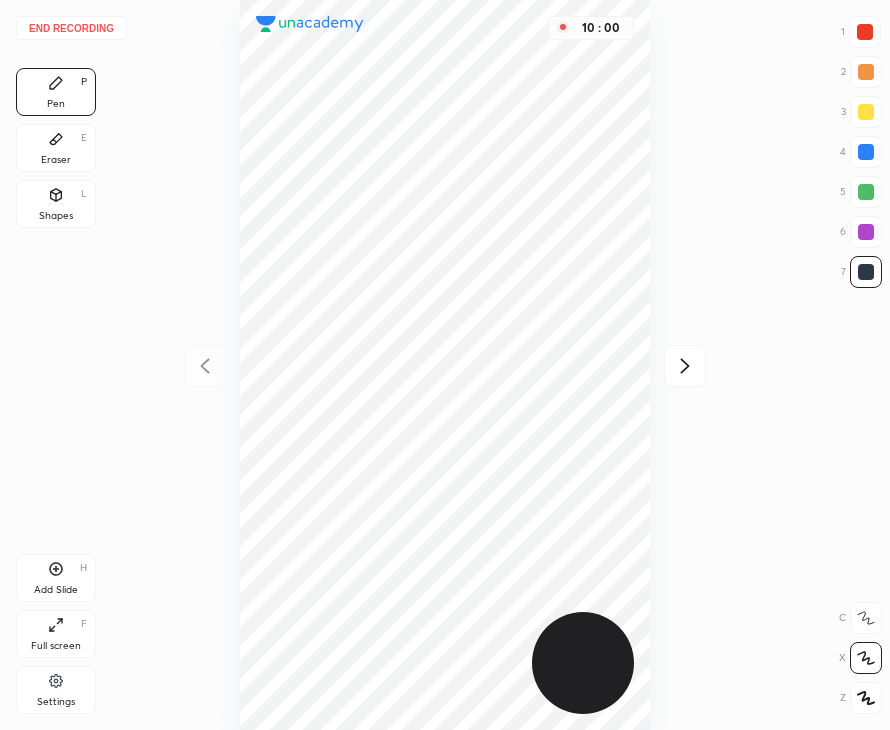 click 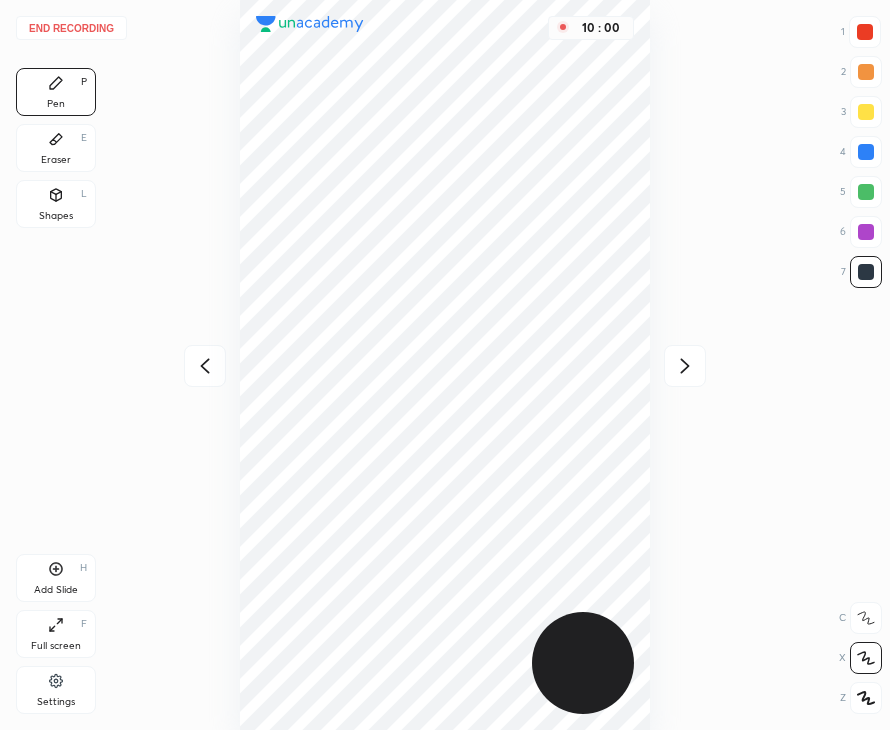 click 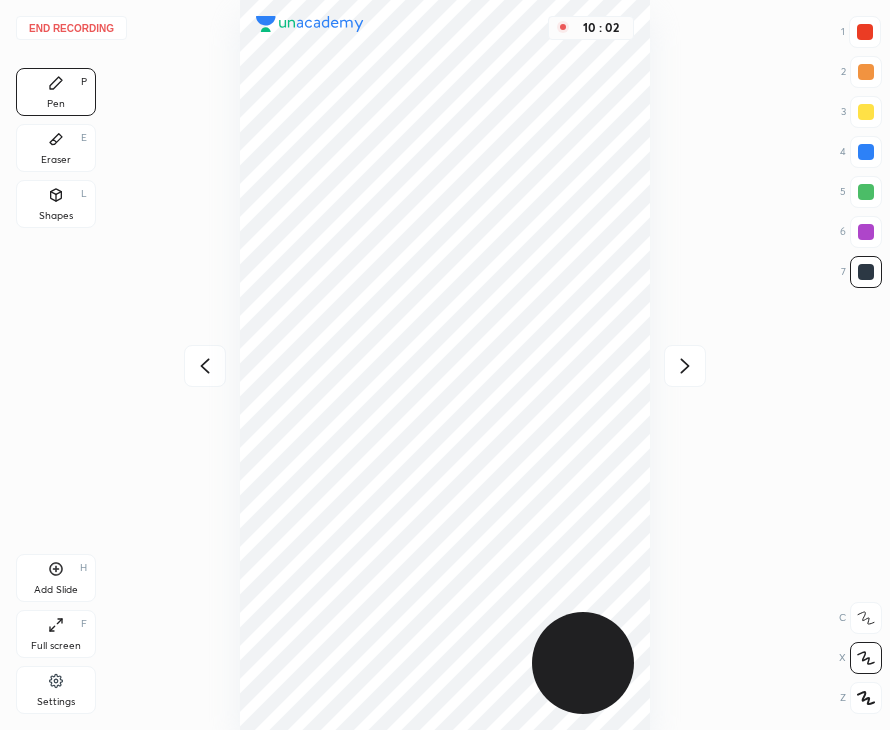 click on "End recording" at bounding box center (71, 28) 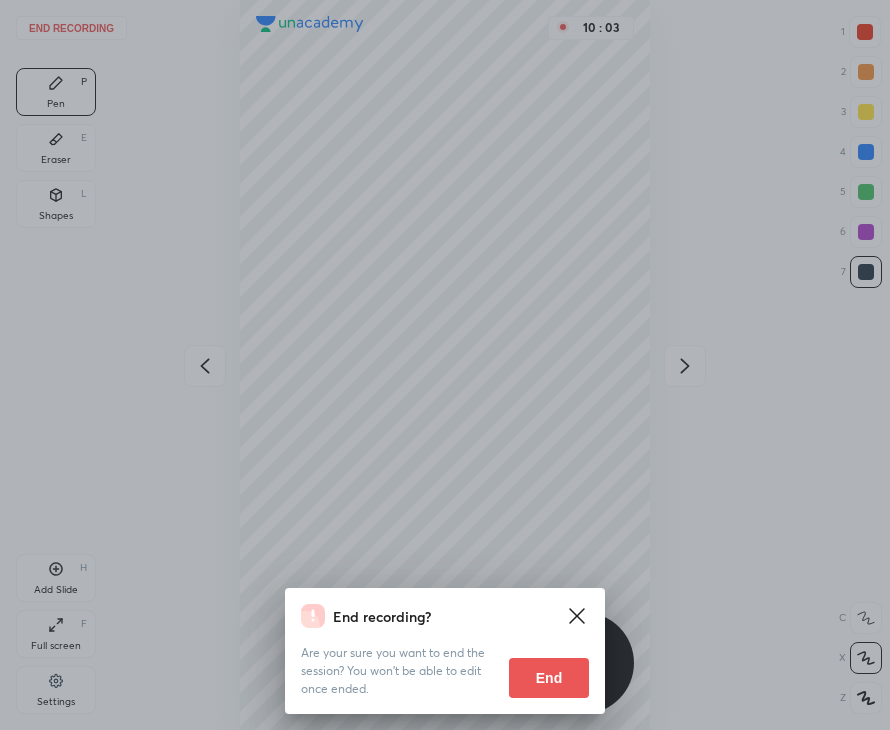 click on "End" at bounding box center [549, 678] 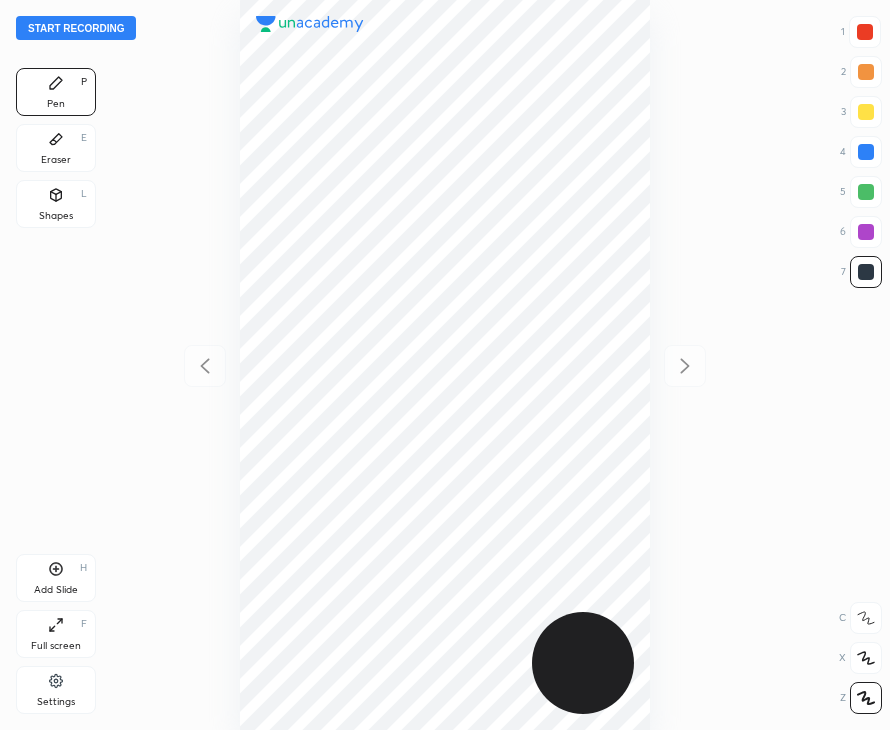scroll, scrollTop: 0, scrollLeft: 0, axis: both 